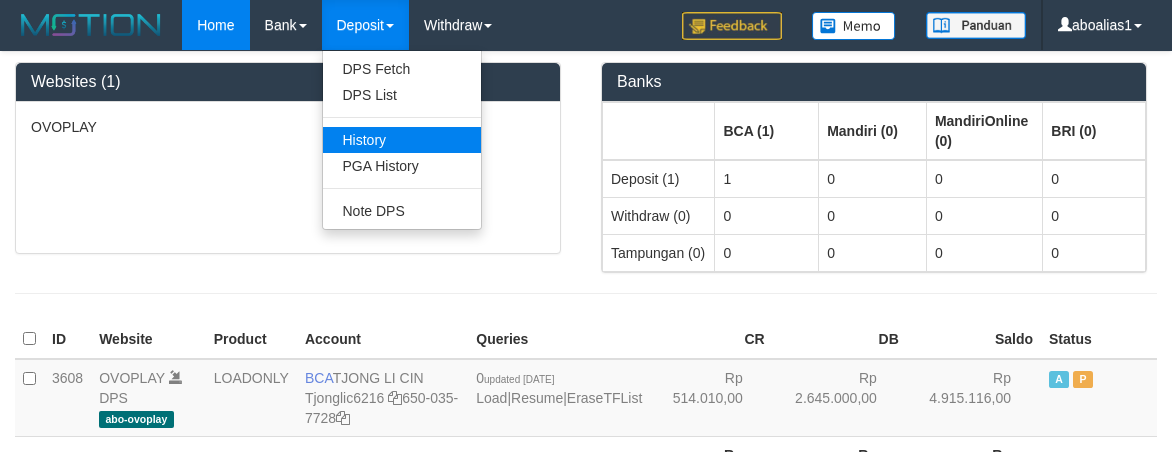 scroll, scrollTop: 0, scrollLeft: 0, axis: both 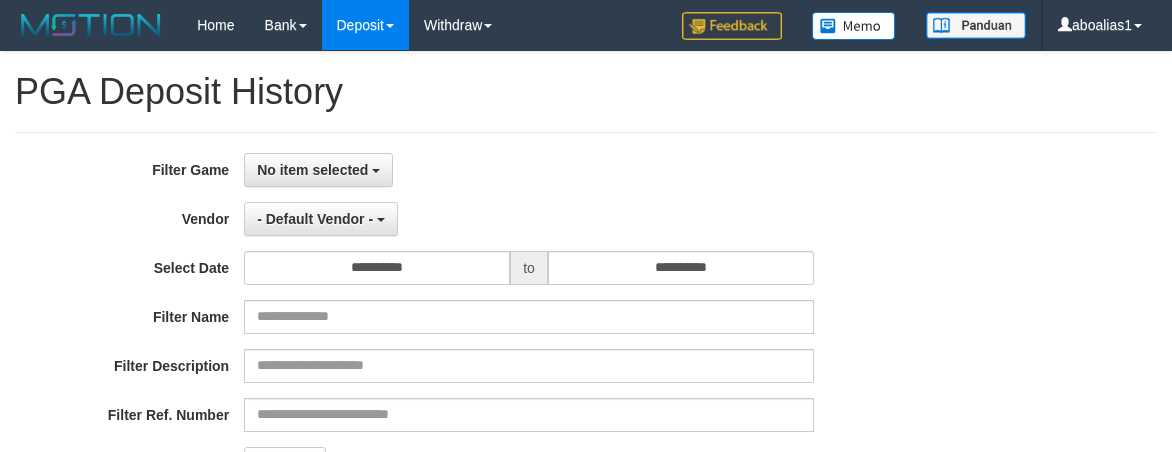 select 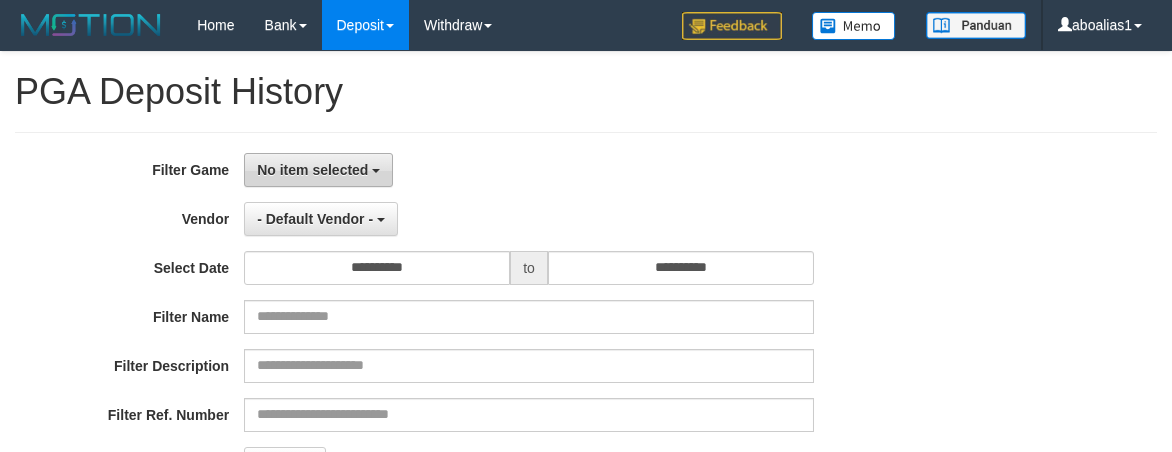 scroll, scrollTop: 0, scrollLeft: 0, axis: both 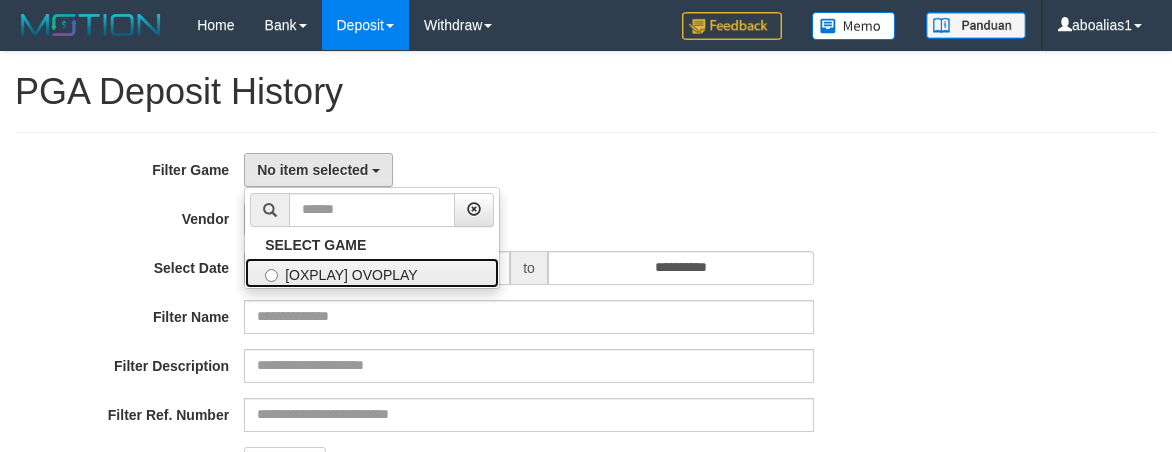 drag, startPoint x: 328, startPoint y: 279, endPoint x: 338, endPoint y: 239, distance: 41.231056 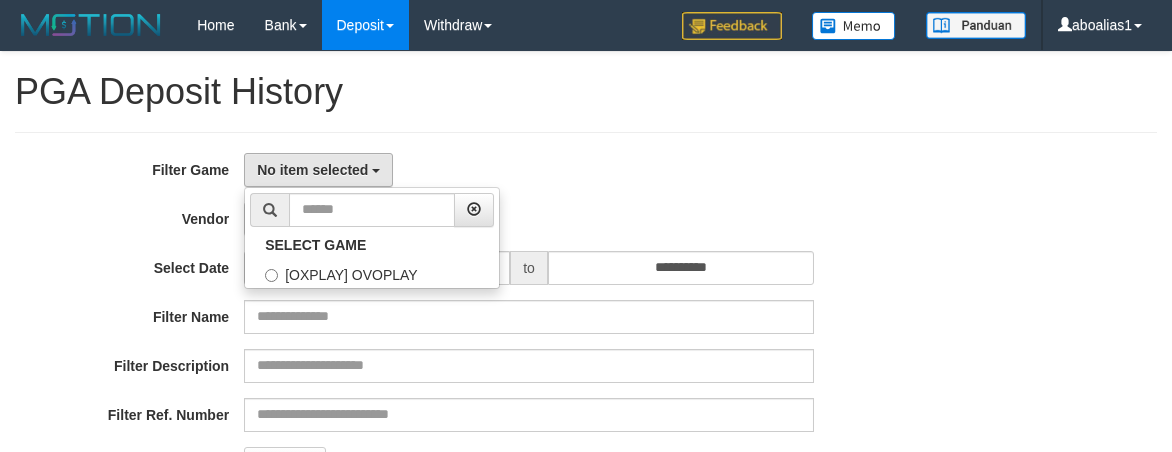 select on "****" 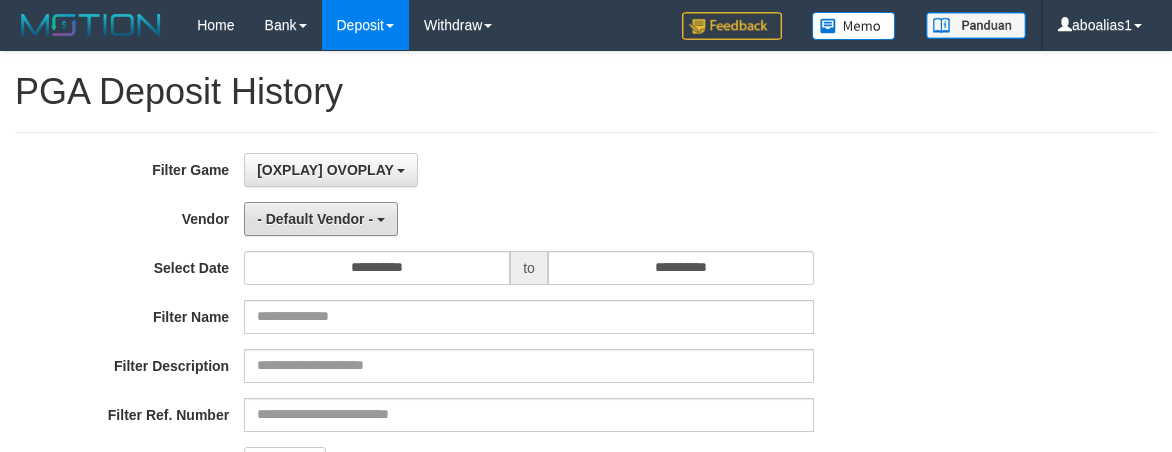 drag, startPoint x: 341, startPoint y: 215, endPoint x: 346, endPoint y: 341, distance: 126.09917 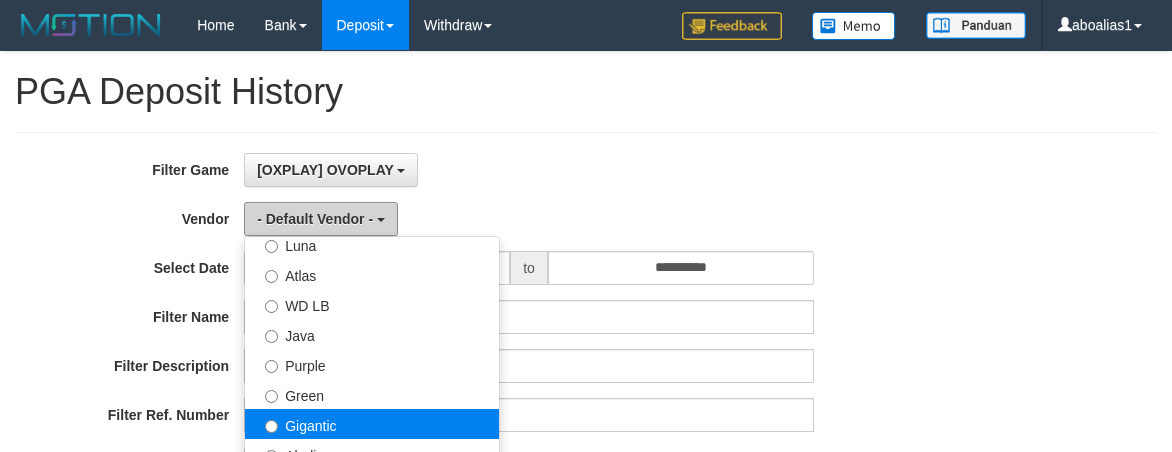 scroll, scrollTop: 200, scrollLeft: 0, axis: vertical 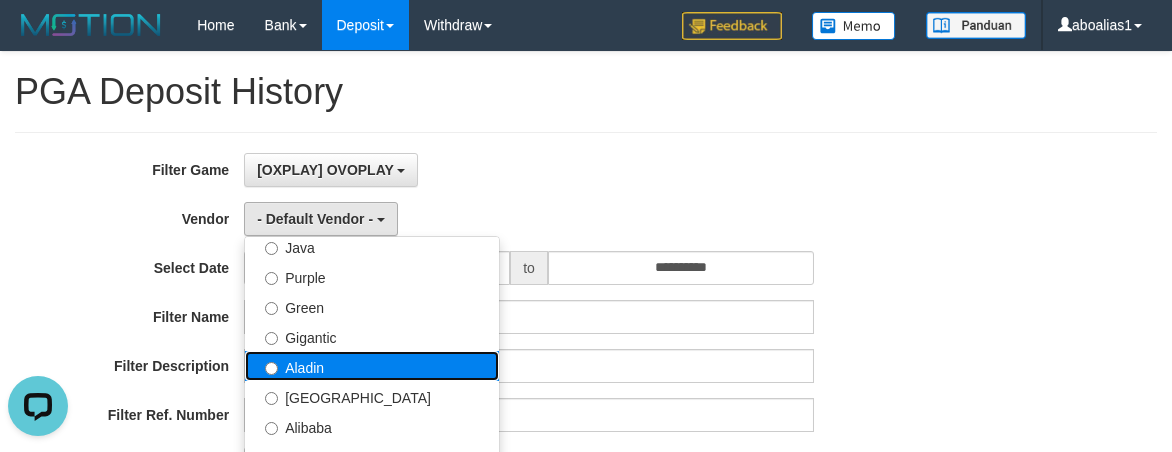 click on "Aladin" at bounding box center [372, 366] 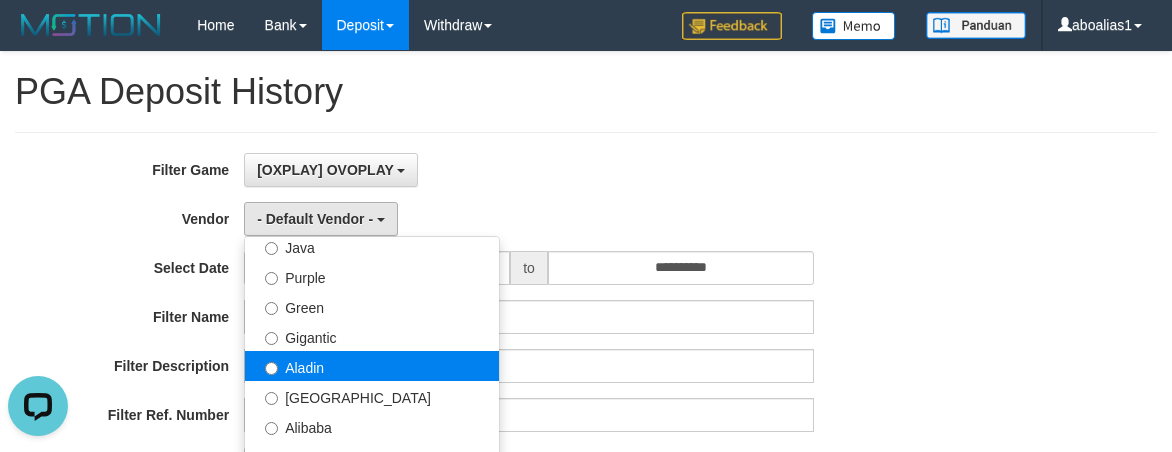 select on "**********" 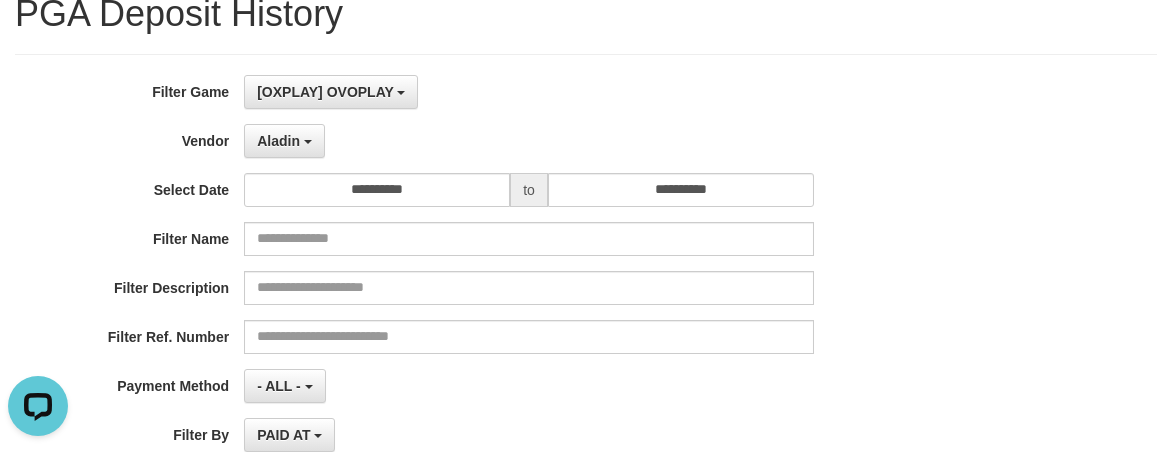scroll, scrollTop: 100, scrollLeft: 0, axis: vertical 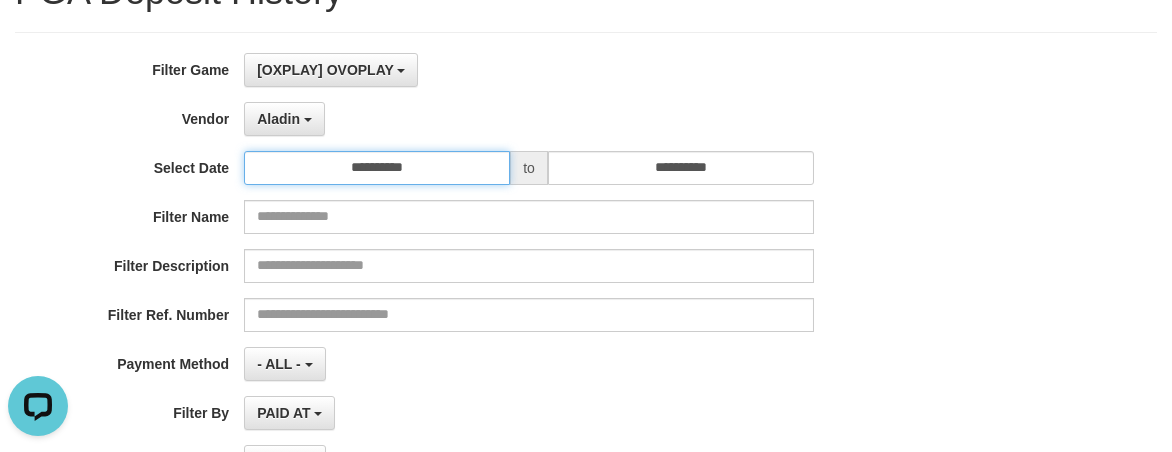 click on "**********" at bounding box center (377, 168) 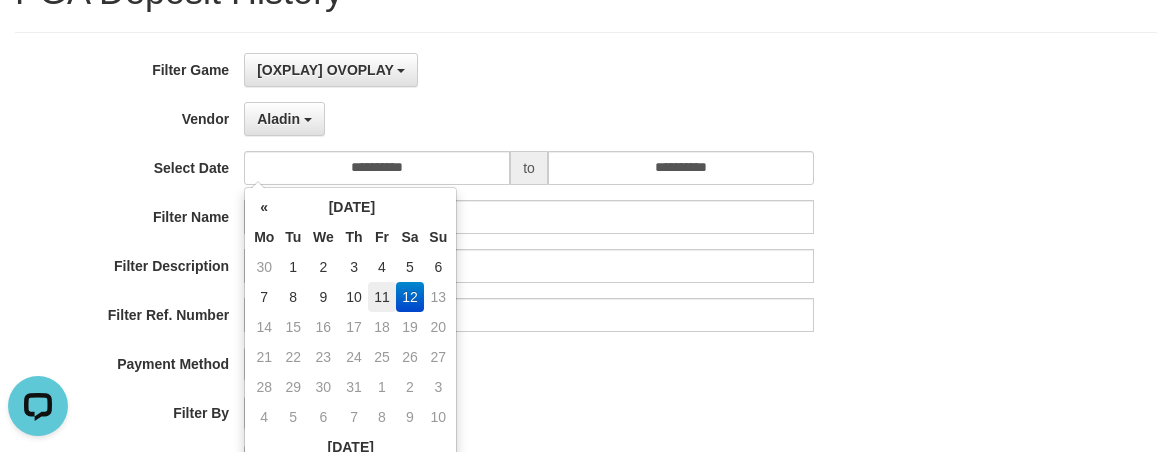 click on "11" at bounding box center (381, 297) 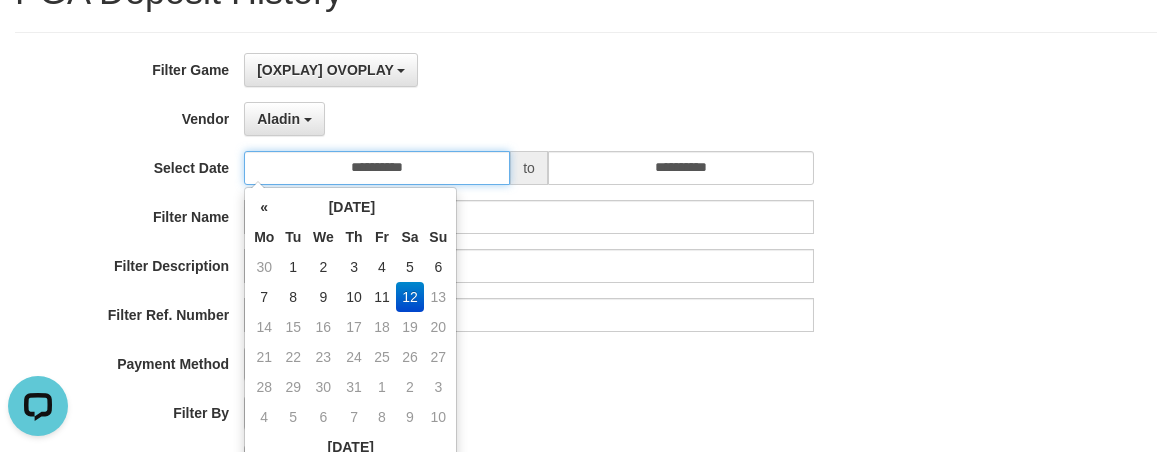 type on "**********" 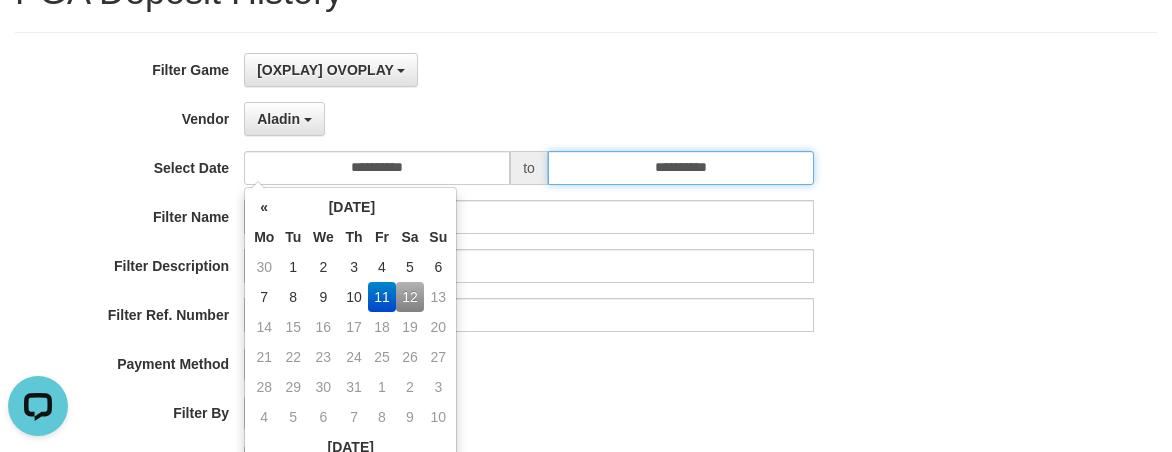 click on "**********" at bounding box center (681, 168) 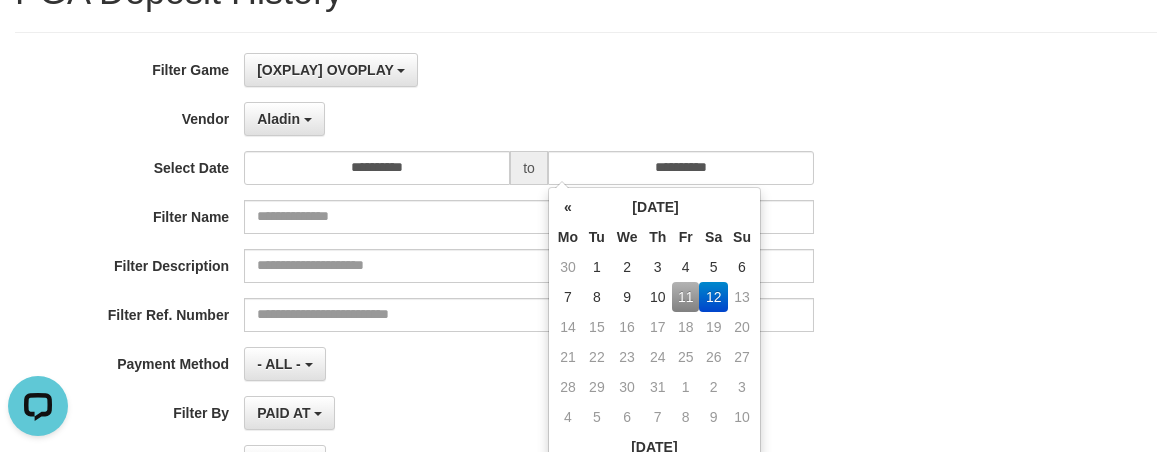 click on "11" at bounding box center (685, 297) 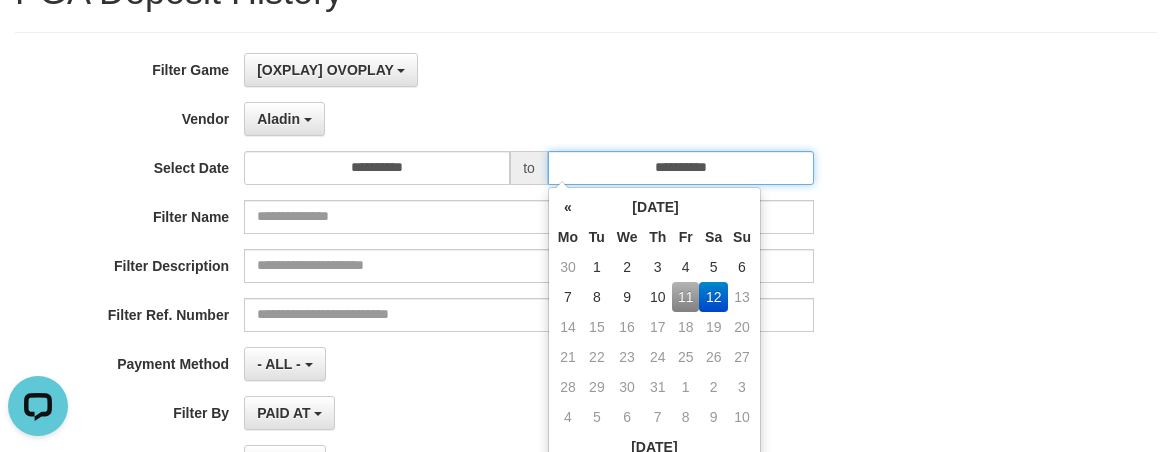 type on "**********" 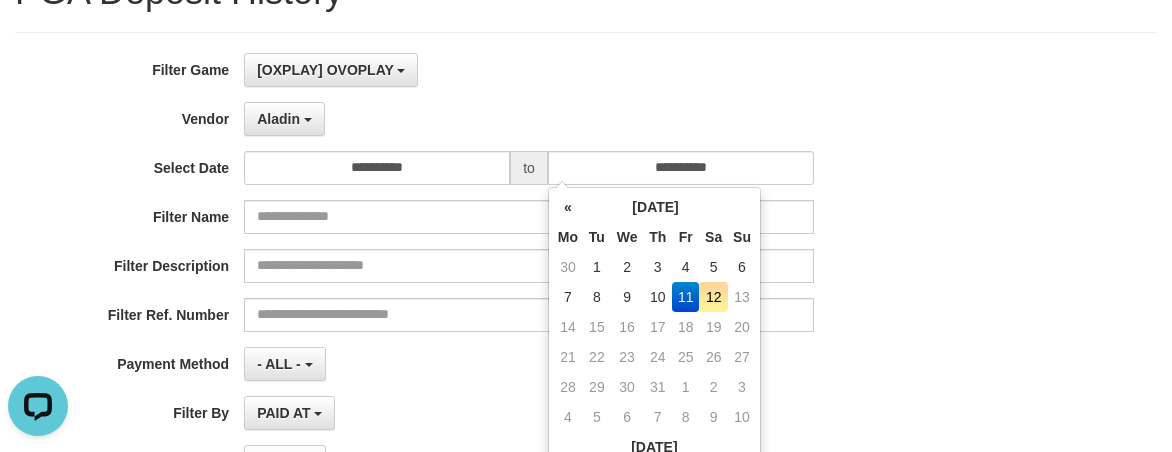 click on "PAID AT
PAID AT
CREATED AT" at bounding box center (529, 413) 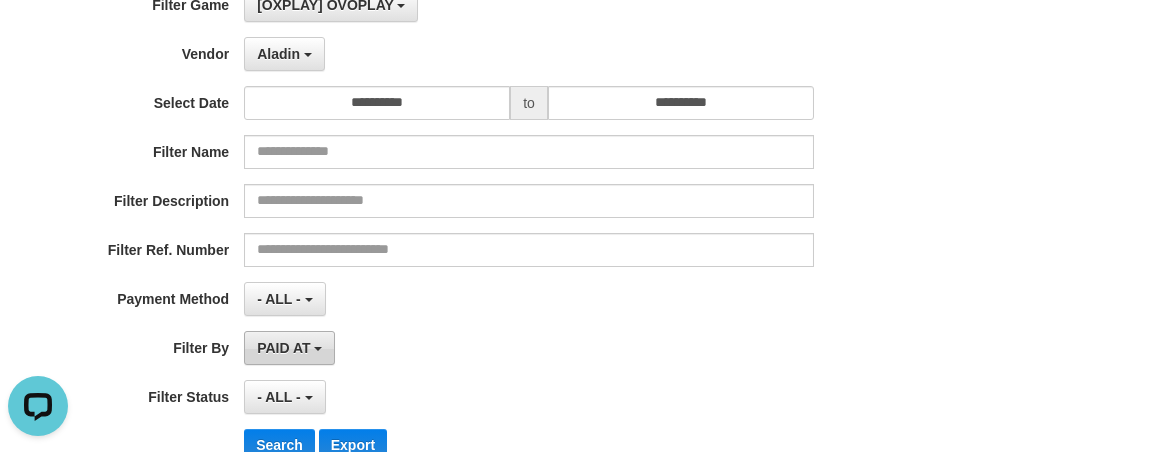 scroll, scrollTop: 200, scrollLeft: 0, axis: vertical 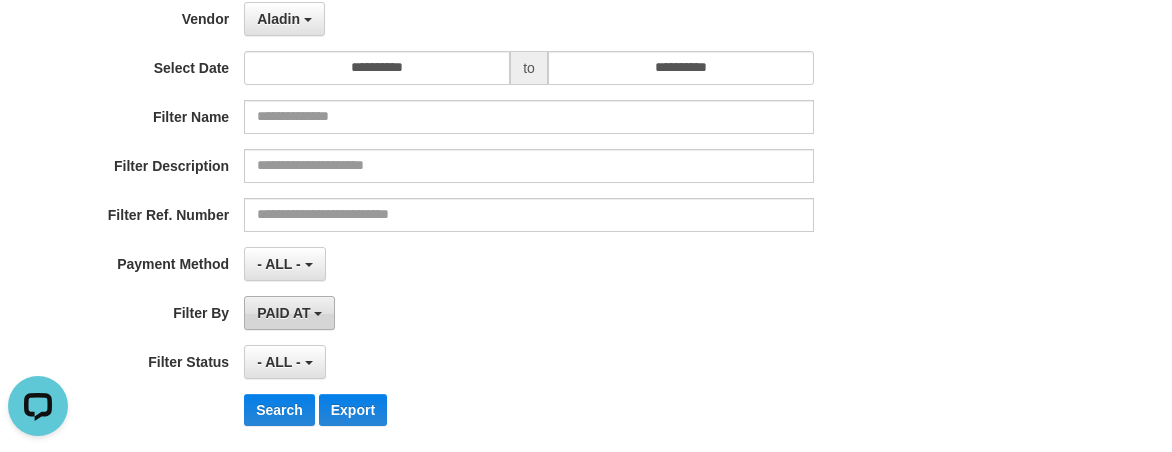 drag, startPoint x: 288, startPoint y: 307, endPoint x: 316, endPoint y: 370, distance: 68.942 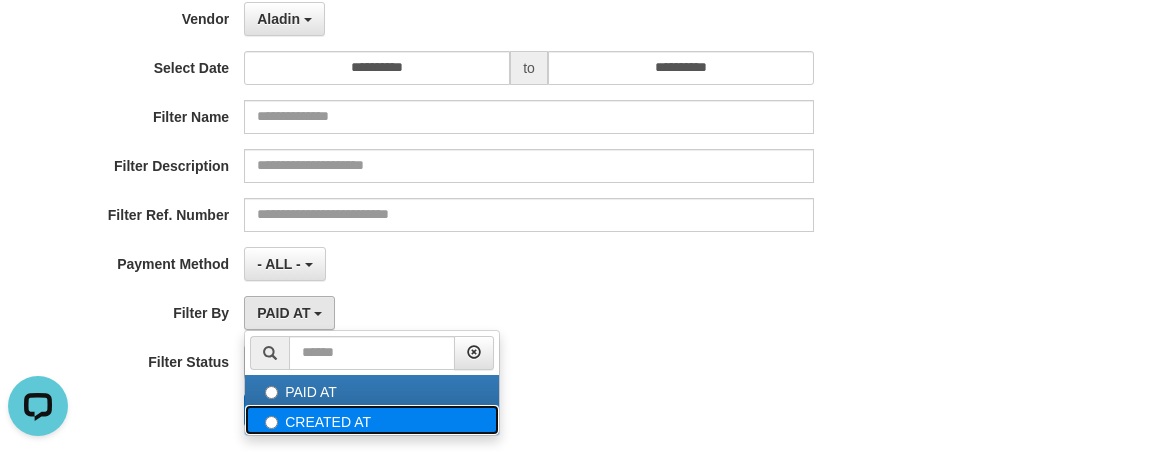click on "CREATED AT" at bounding box center (372, 420) 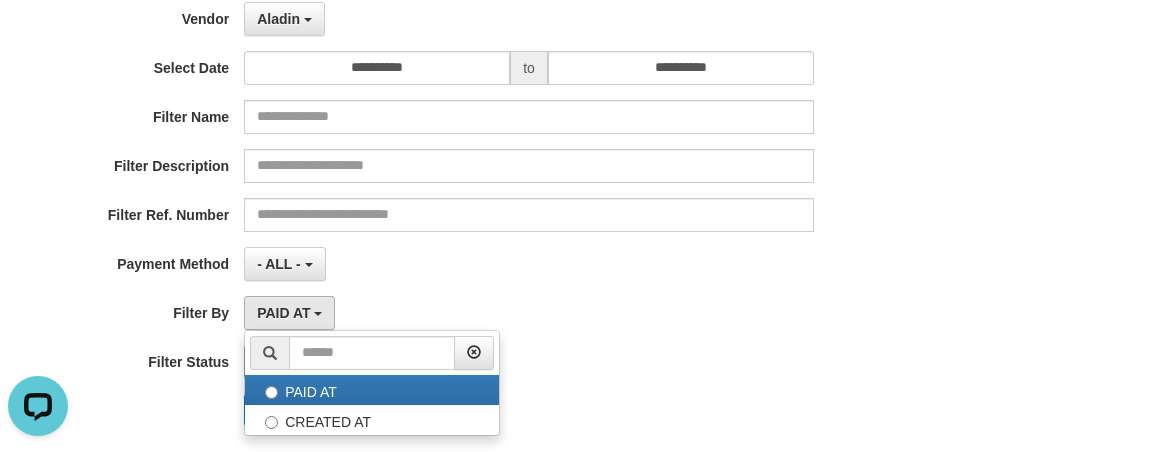 select on "*" 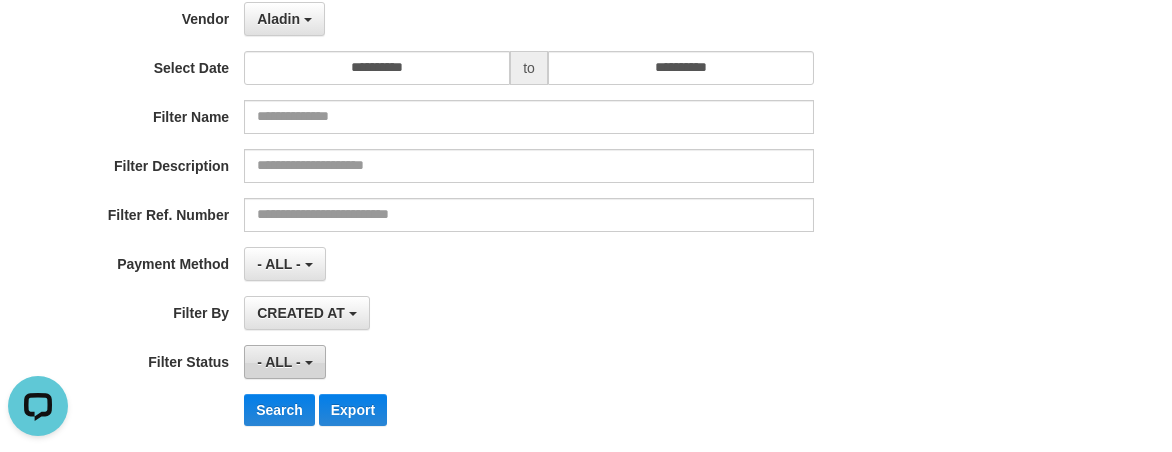 click on "- ALL -" at bounding box center [284, 362] 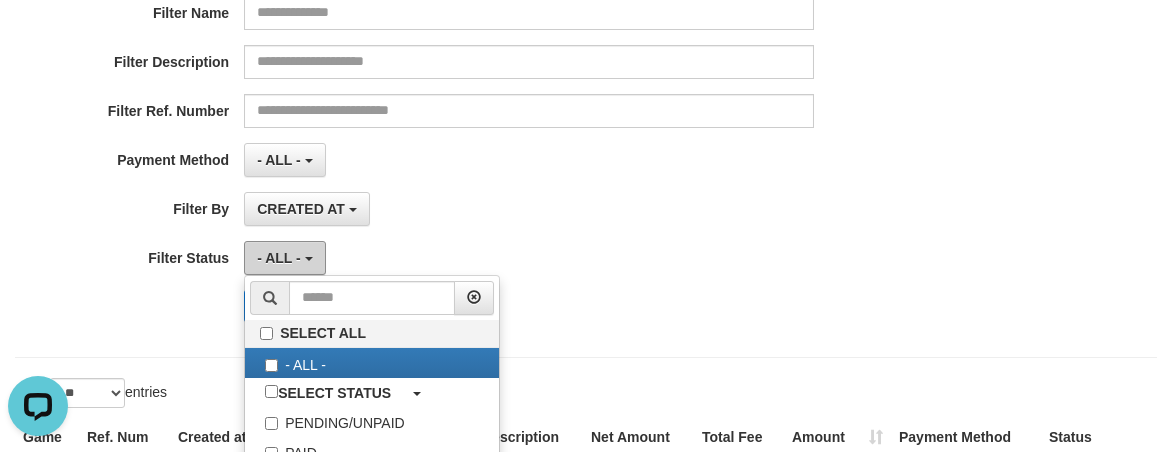 scroll, scrollTop: 400, scrollLeft: 0, axis: vertical 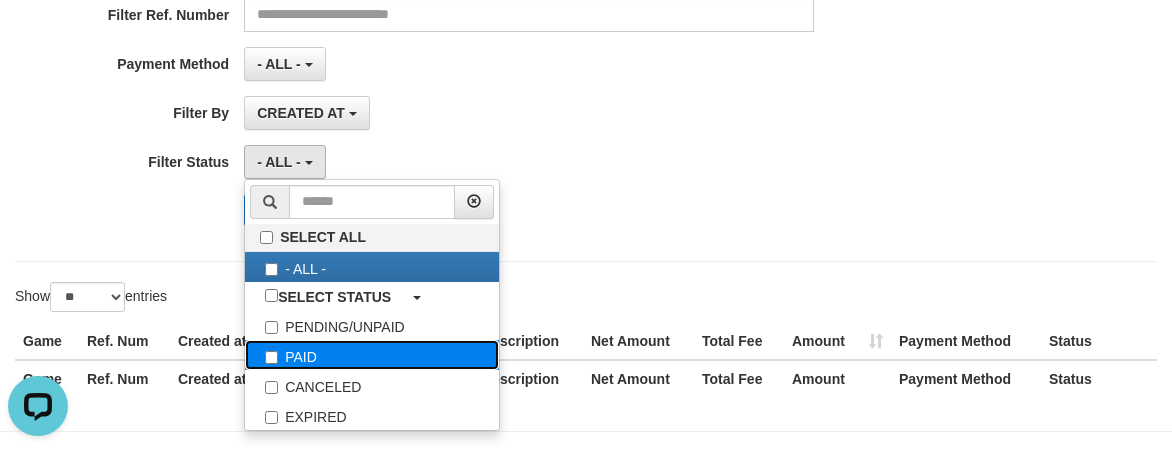 click on "PAID" at bounding box center [372, 355] 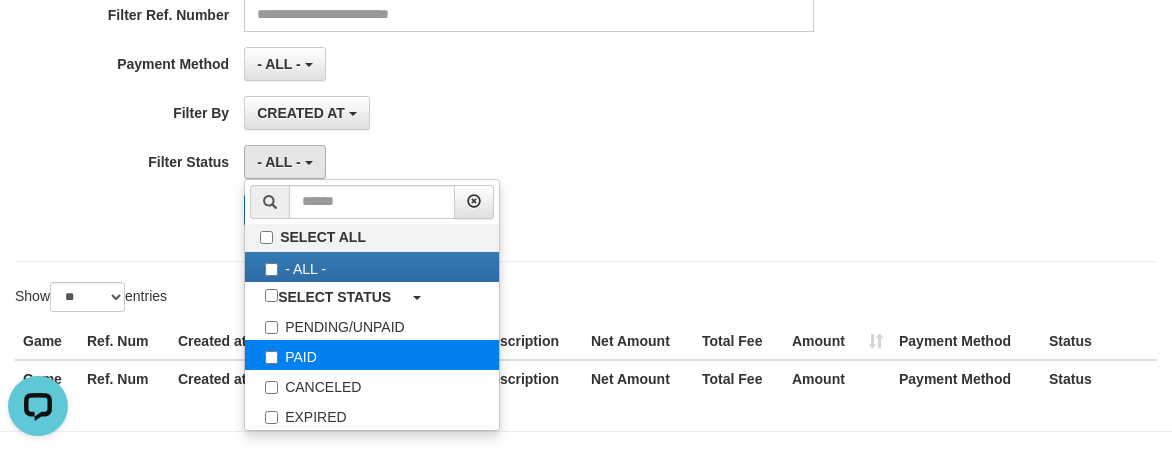 select on "*" 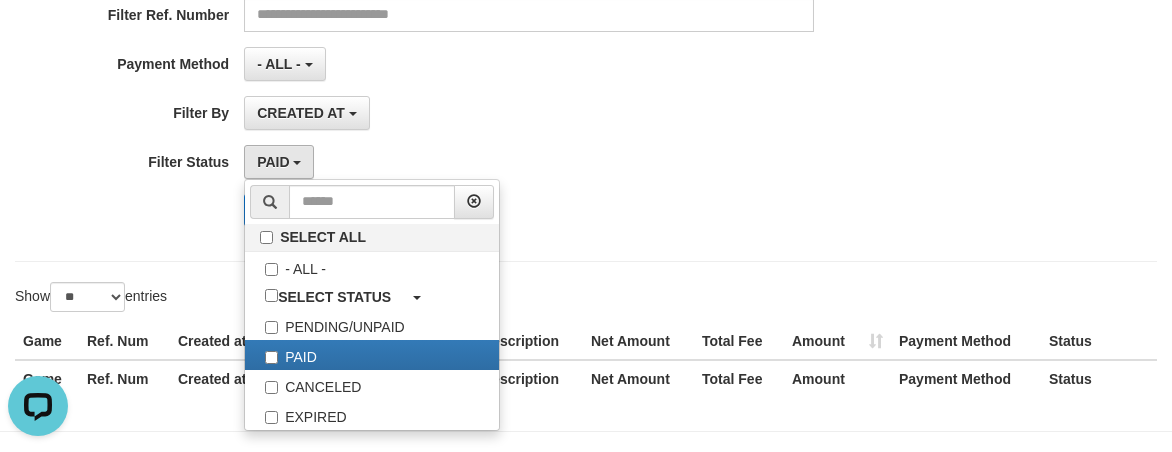 drag, startPoint x: 234, startPoint y: 292, endPoint x: 243, endPoint y: 274, distance: 20.12461 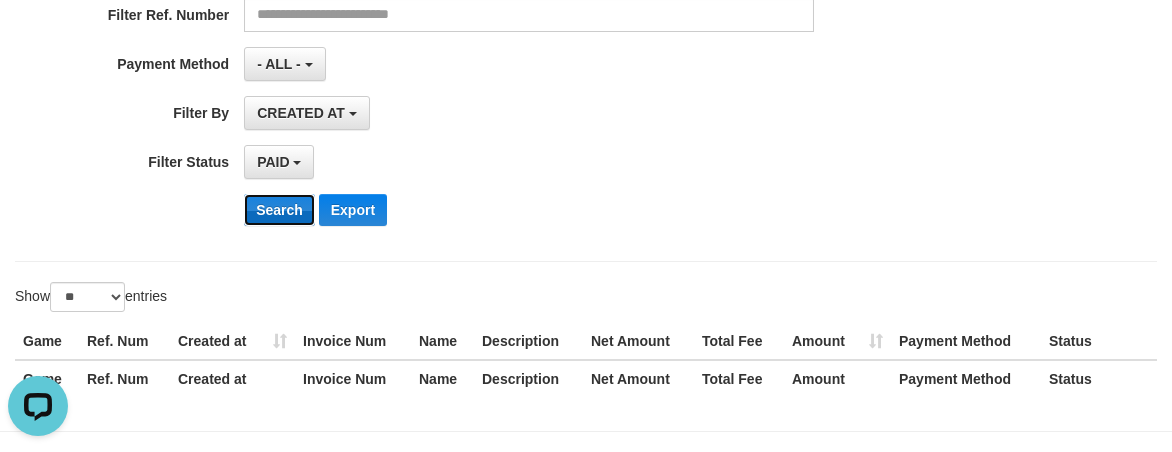 click on "Search" at bounding box center (279, 210) 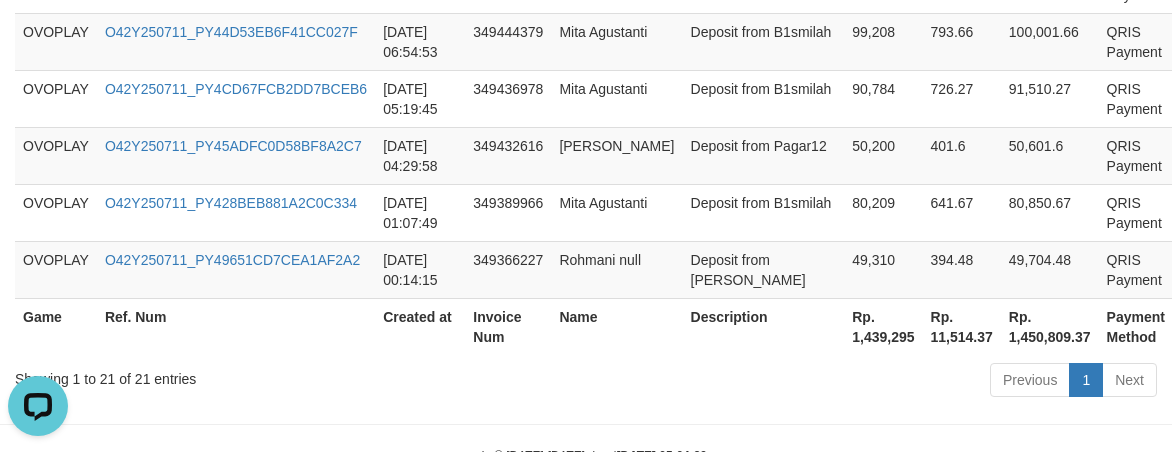 scroll, scrollTop: 1742, scrollLeft: 0, axis: vertical 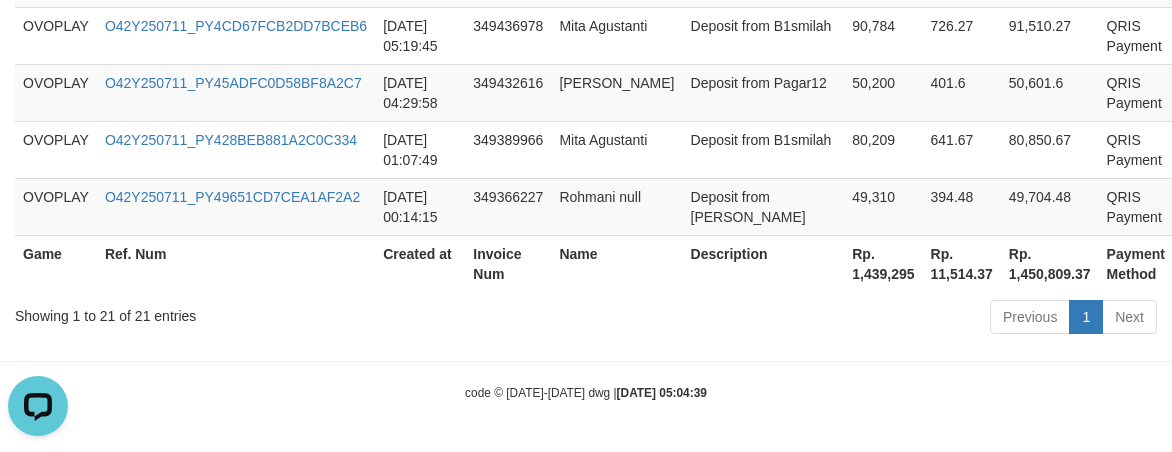 click on "Rp. 1,439,295" at bounding box center [883, 263] 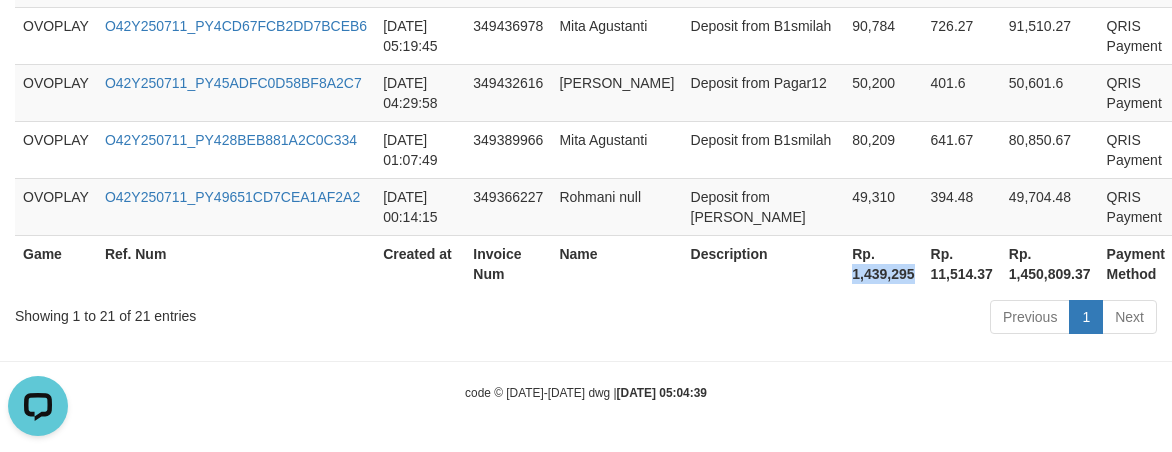 click on "Rp. 1,439,295" at bounding box center (883, 263) 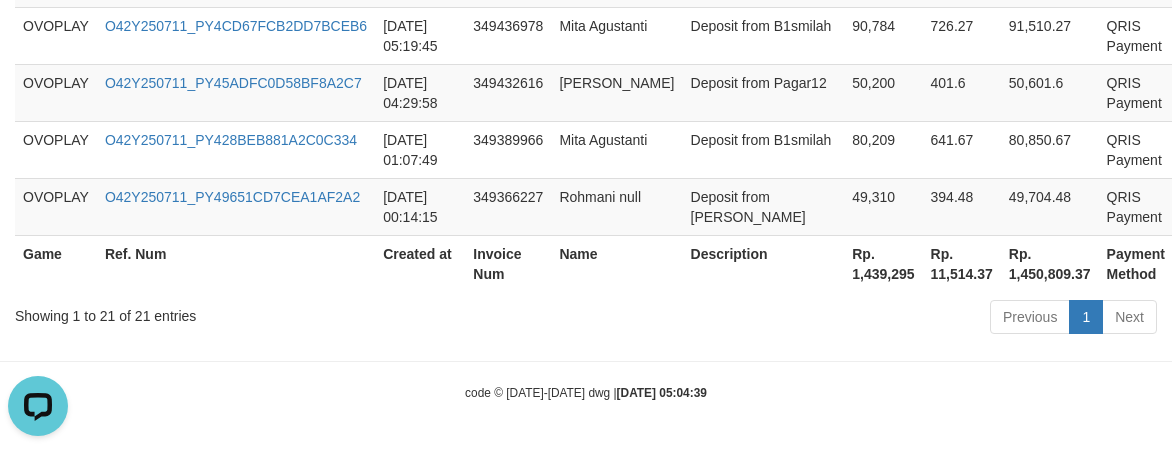 click on "Toggle navigation
Home
Bank
Account List
Load
By Website
Group
[OXPLAY]													OVOPLAY
By Load Group (DPS)
Group abo-ovoplay
Mutasi Bank
Search
Sync
Note Mutasi
Deposit" at bounding box center [586, -645] 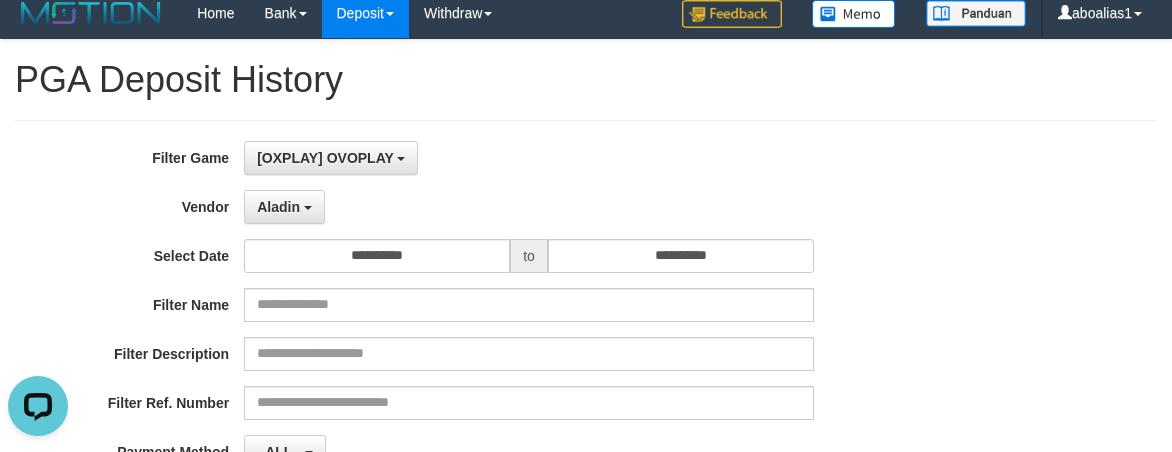 scroll, scrollTop: 0, scrollLeft: 0, axis: both 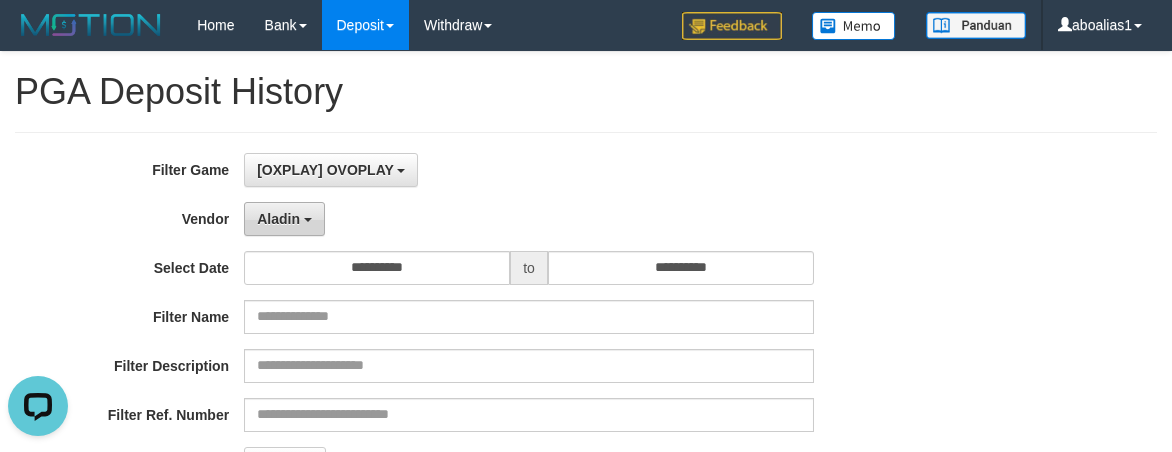 click on "Aladin" at bounding box center [278, 219] 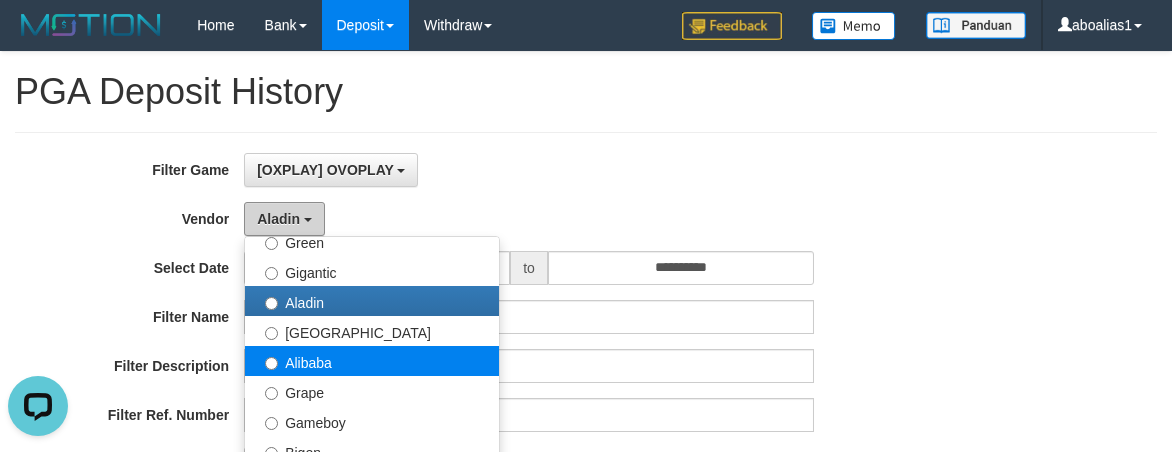 scroll, scrollTop: 300, scrollLeft: 0, axis: vertical 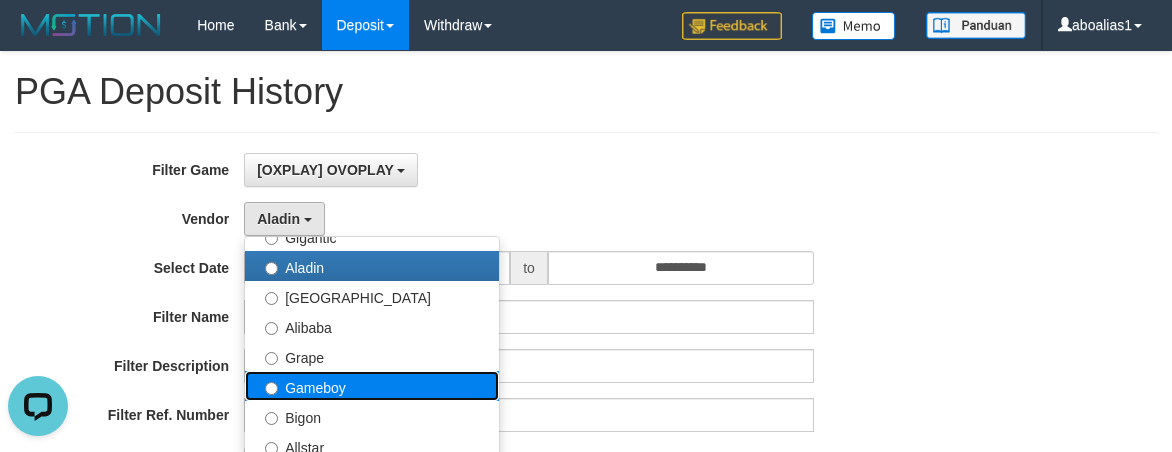 click on "Gameboy" at bounding box center [372, 386] 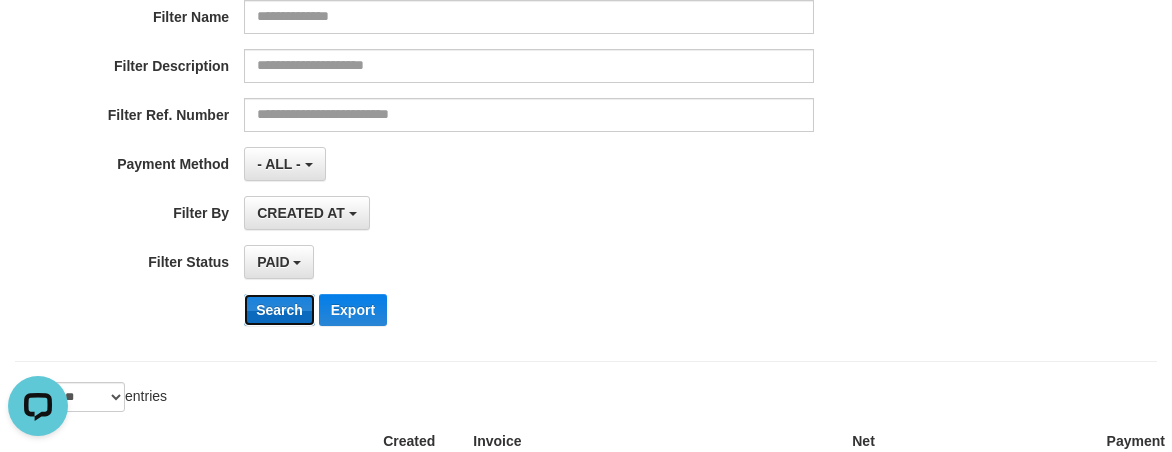 click on "Search" at bounding box center (279, 310) 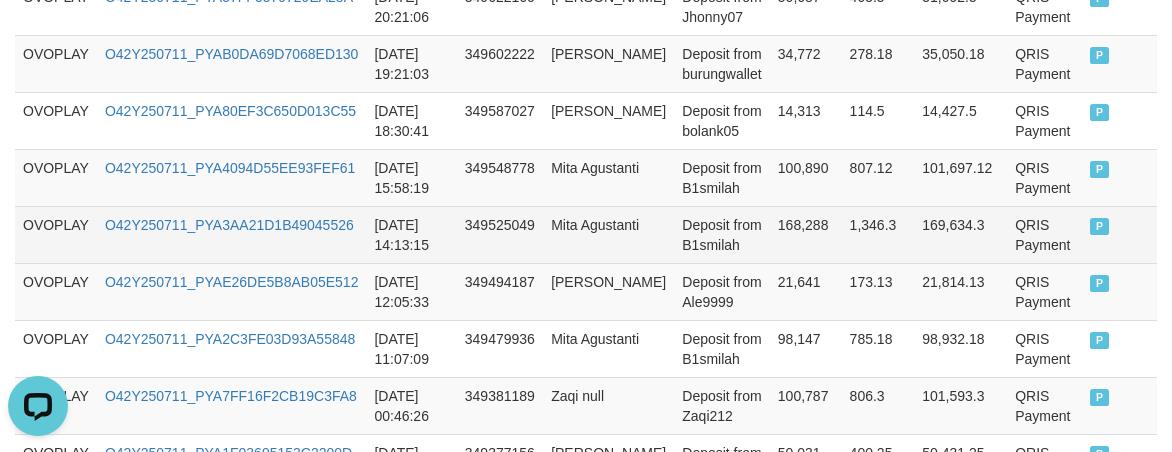 scroll, scrollTop: 1286, scrollLeft: 0, axis: vertical 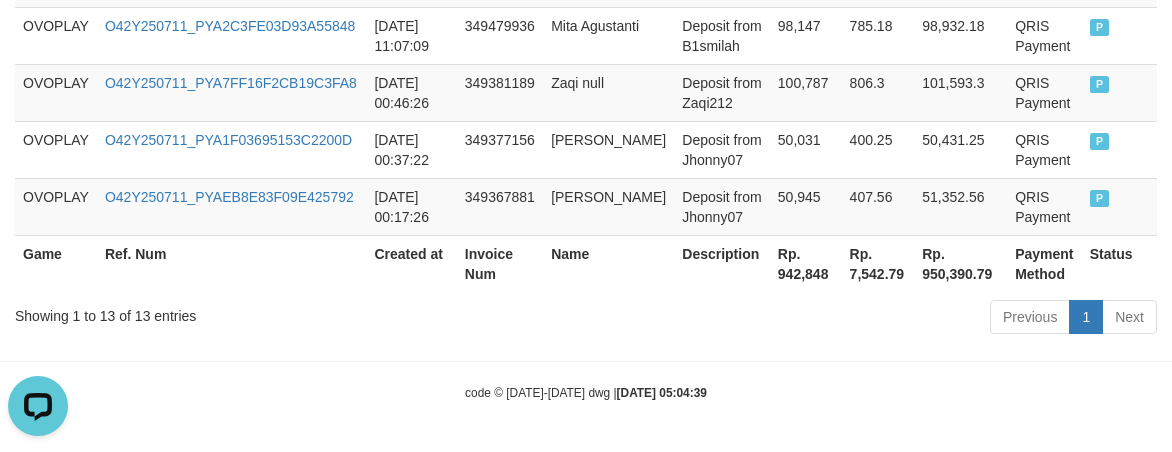 click on "Rp. 942,848" at bounding box center [806, 263] 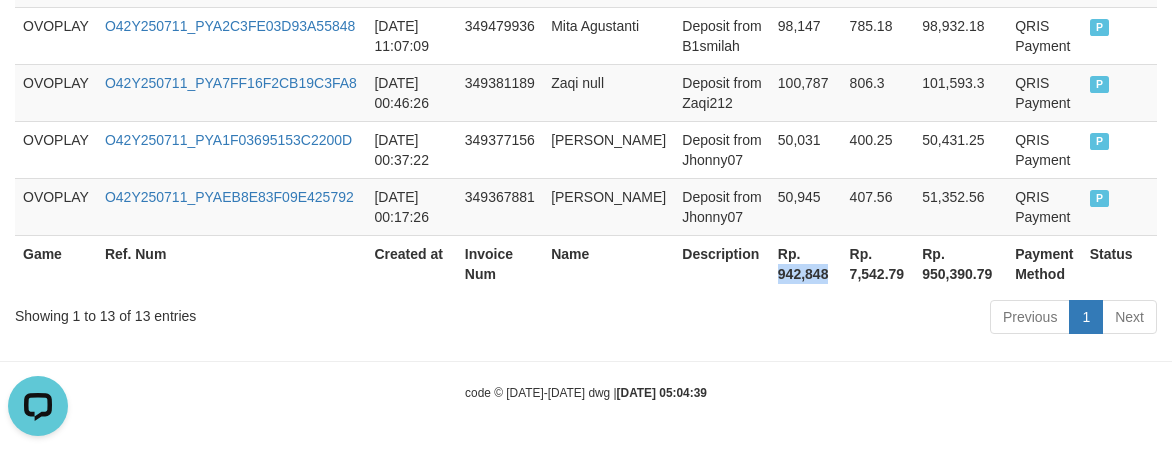 drag, startPoint x: 765, startPoint y: 282, endPoint x: 675, endPoint y: 282, distance: 90 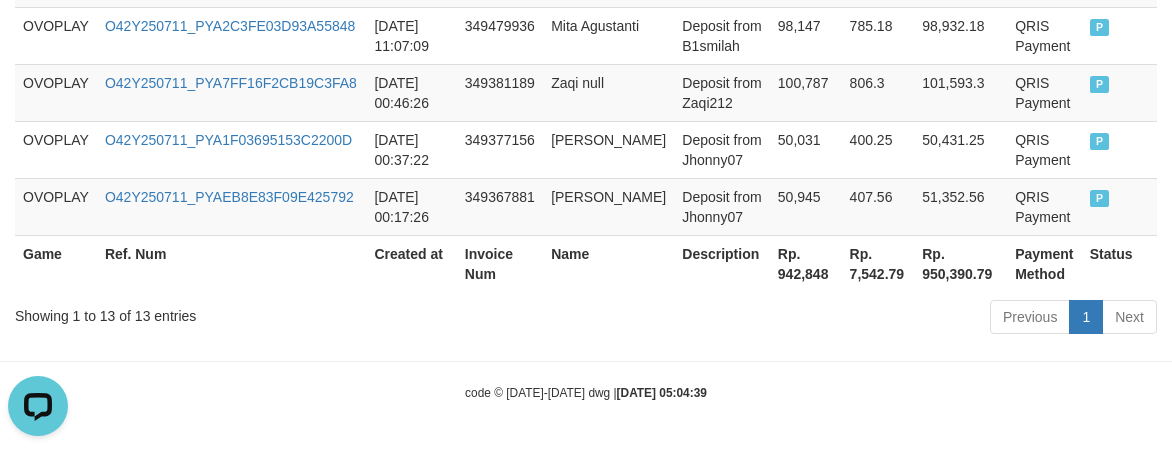 click on "Previous 1 Next" at bounding box center (830, 319) 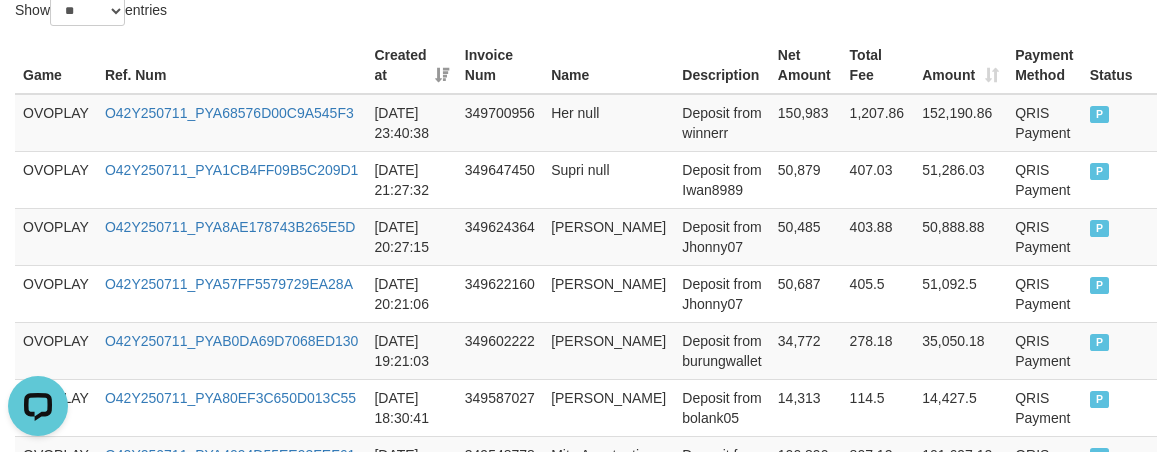 scroll, scrollTop: 0, scrollLeft: 0, axis: both 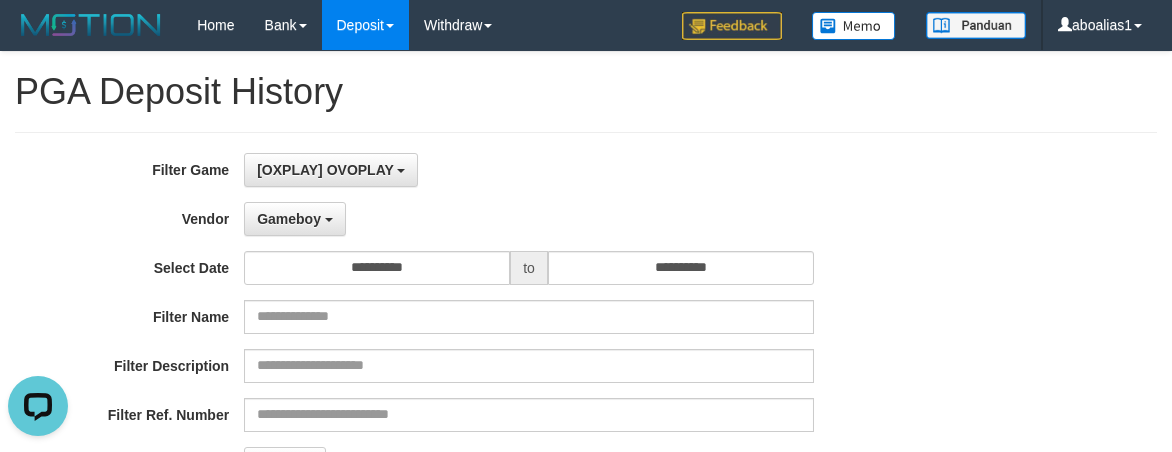 drag, startPoint x: 308, startPoint y: 242, endPoint x: 309, endPoint y: 230, distance: 12.0415945 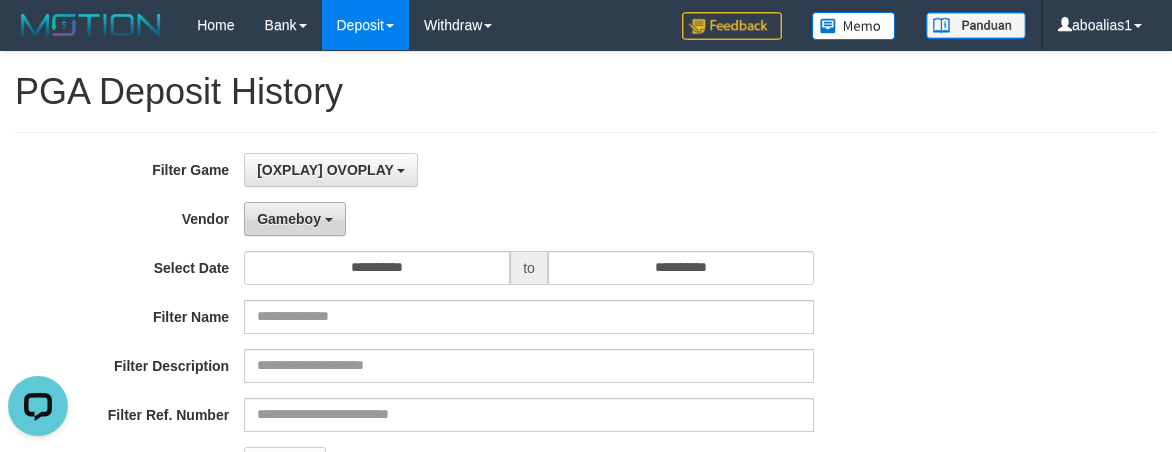 click on "**********" at bounding box center [488, 397] 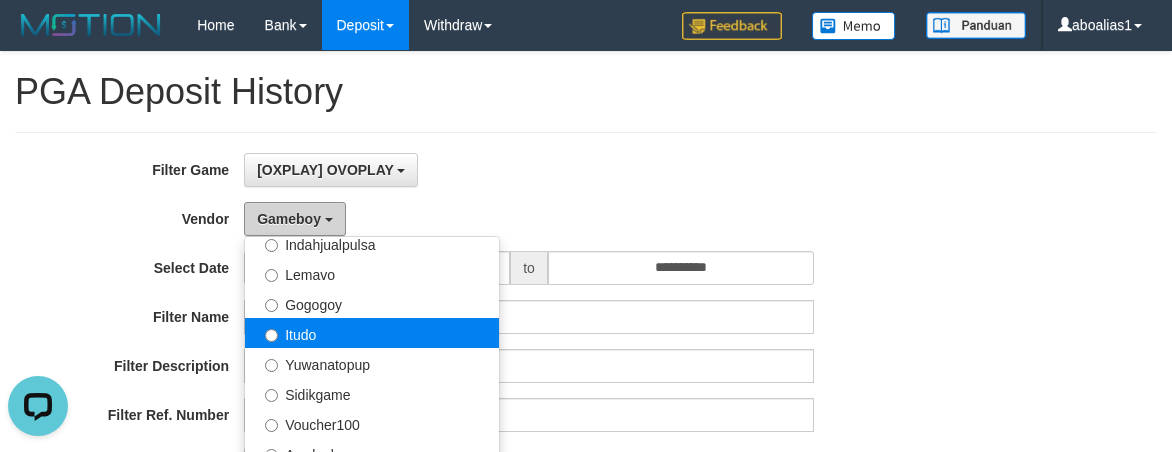 scroll, scrollTop: 686, scrollLeft: 0, axis: vertical 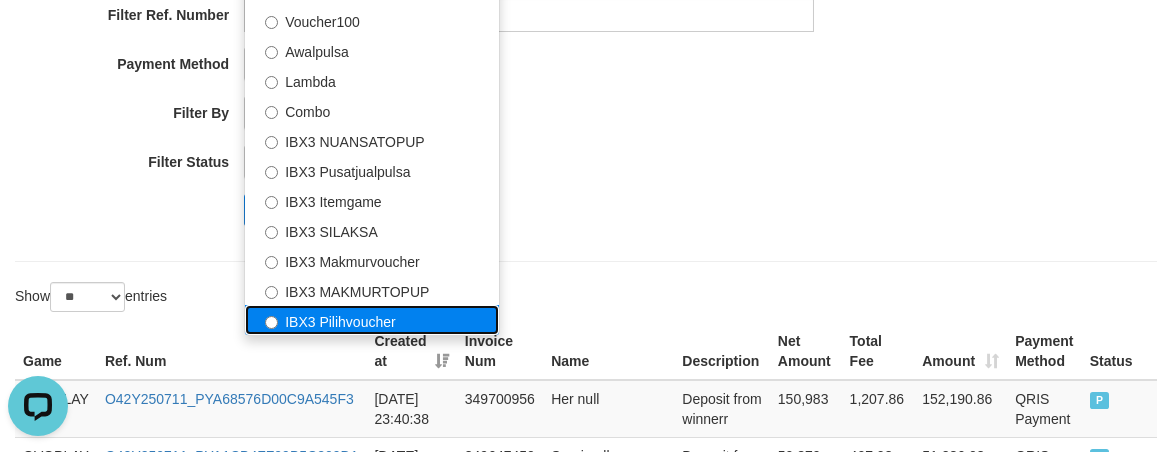 click on "IBX3 Pilihvoucher" at bounding box center (372, 320) 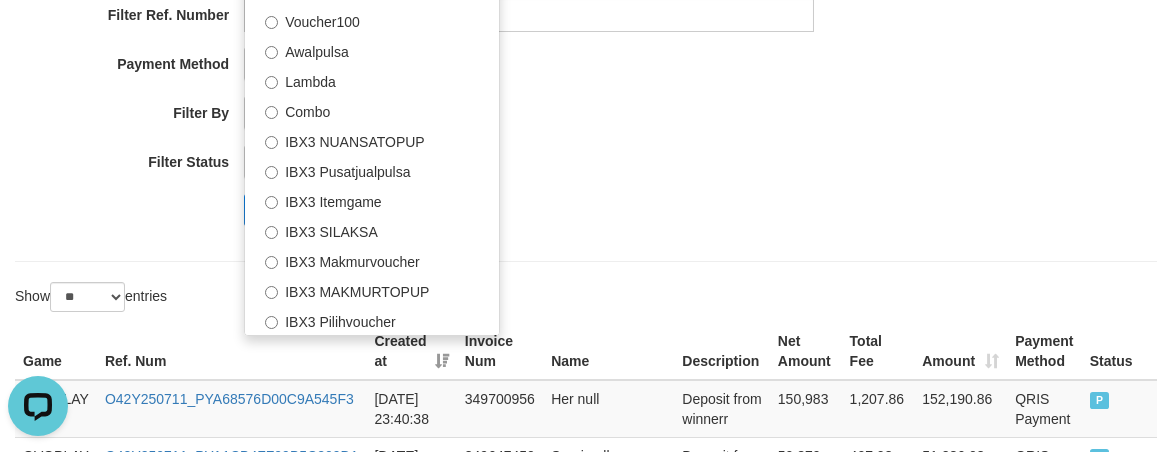 select on "**********" 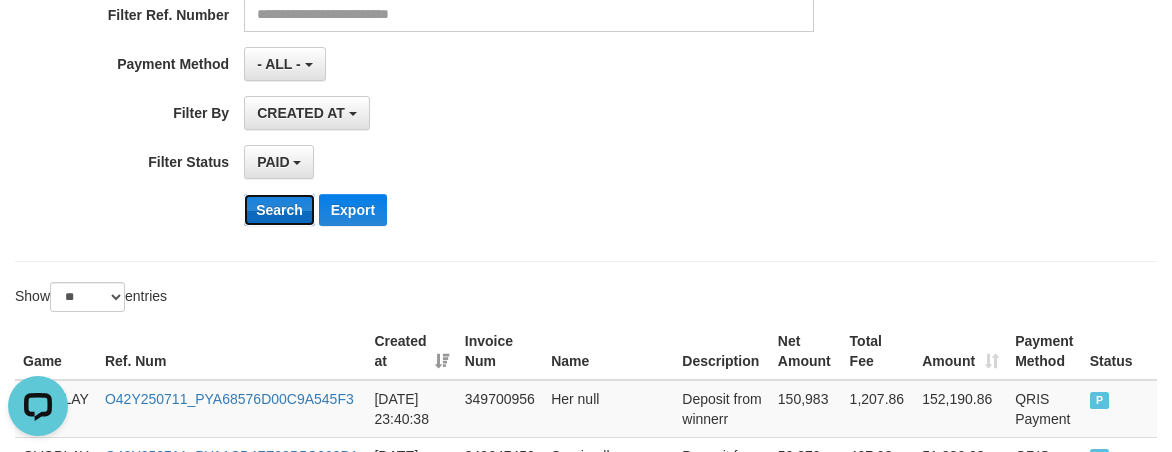 click on "Search" at bounding box center [279, 210] 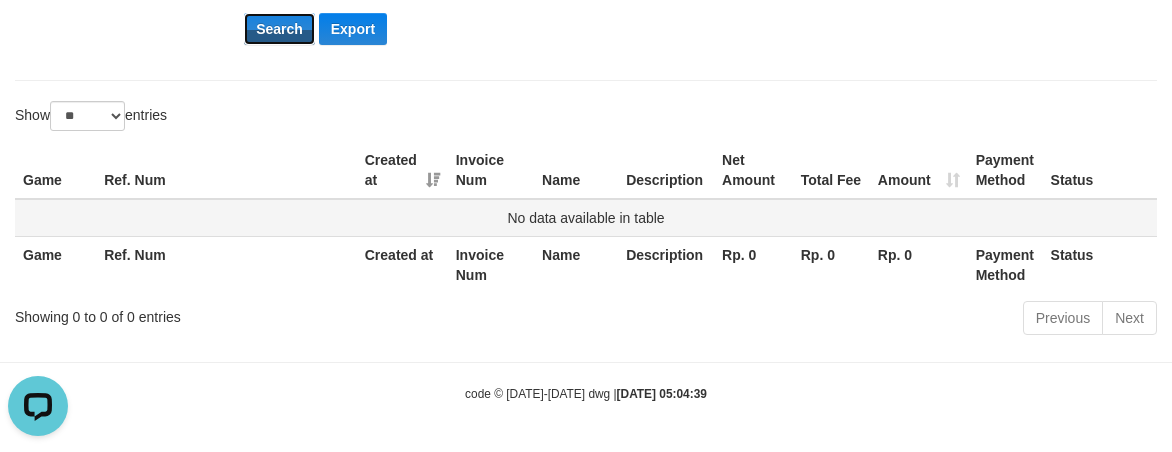 scroll, scrollTop: 582, scrollLeft: 0, axis: vertical 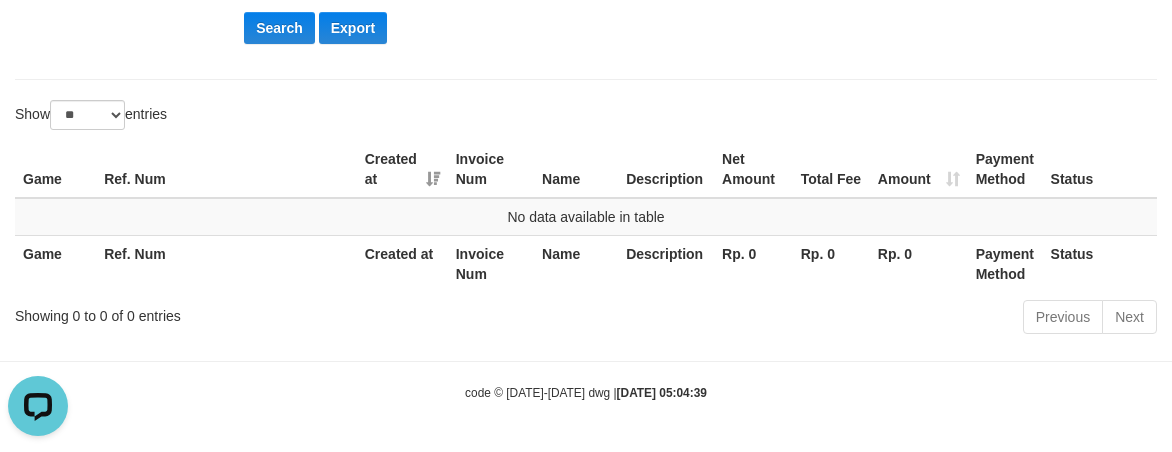 click on "Toggle navigation
Home
Bank
Account List
Load
By Website
Group
[OXPLAY]													OVOPLAY
By Load Group (DPS)
Group abo-ovoplay
Mutasi Bank
Search
Sync
Note Mutasi
Deposit" at bounding box center [586, -65] 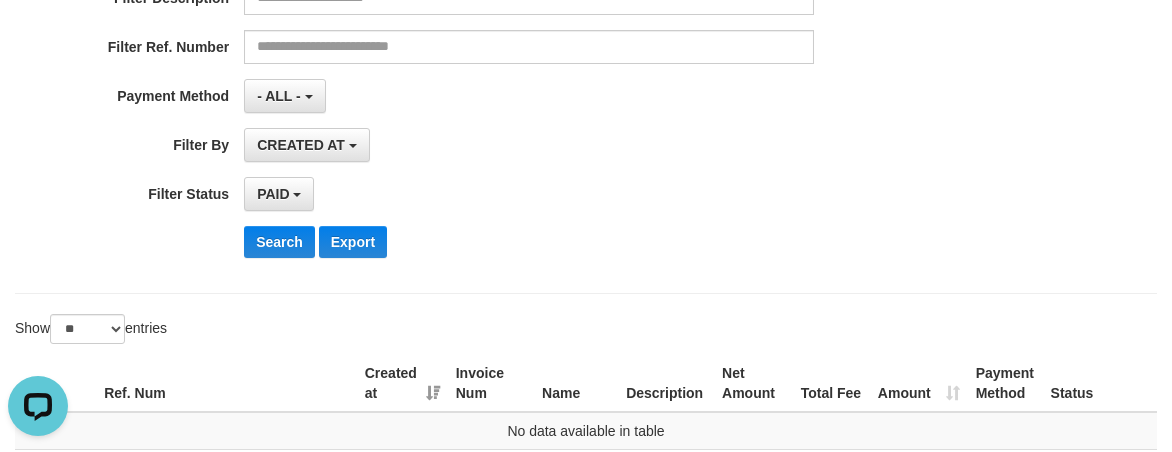scroll, scrollTop: 0, scrollLeft: 0, axis: both 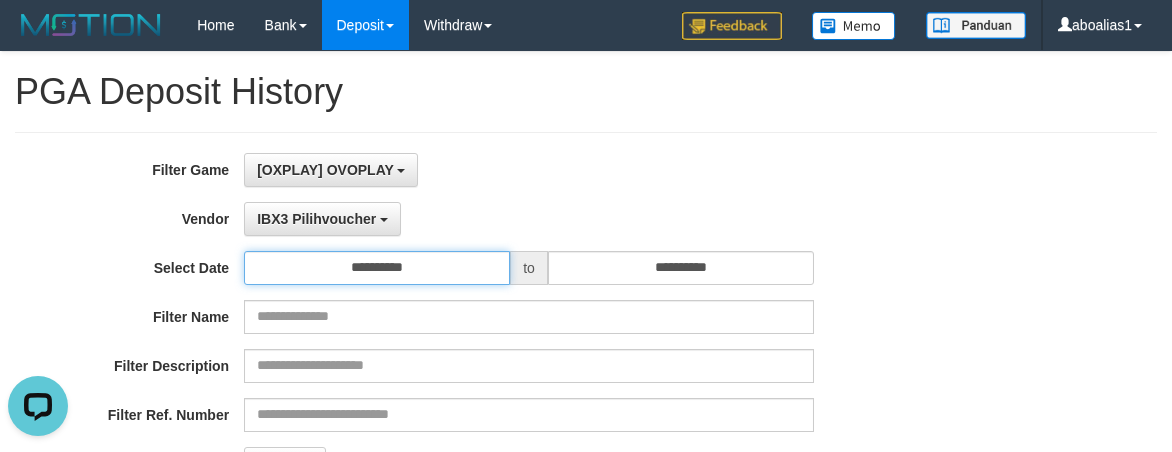 click on "**********" at bounding box center (377, 268) 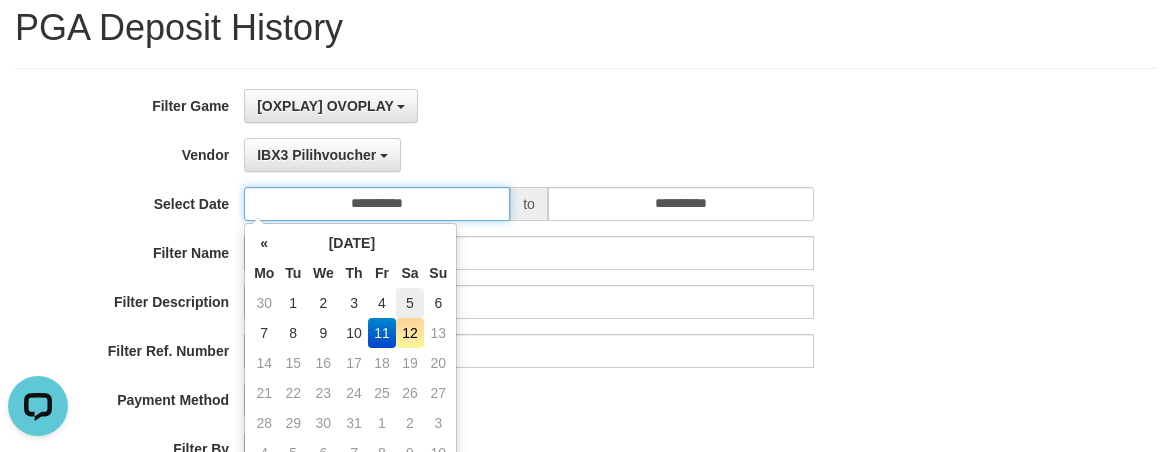 scroll, scrollTop: 100, scrollLeft: 0, axis: vertical 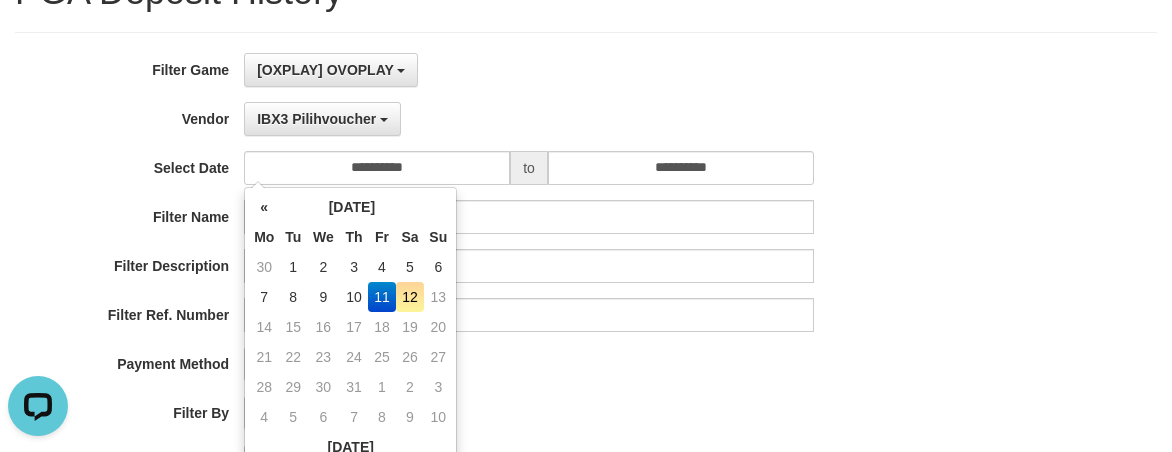 click on "12" at bounding box center (410, 297) 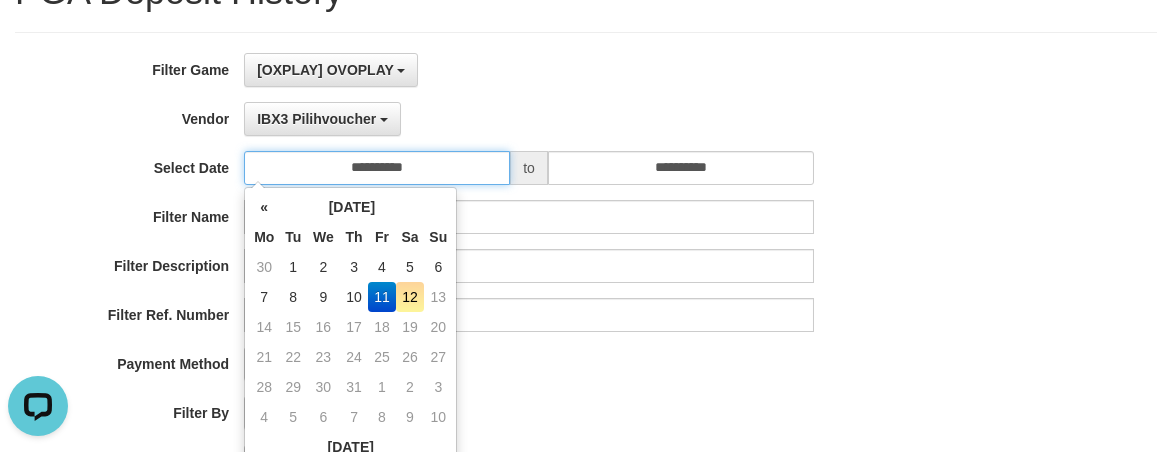 type on "**********" 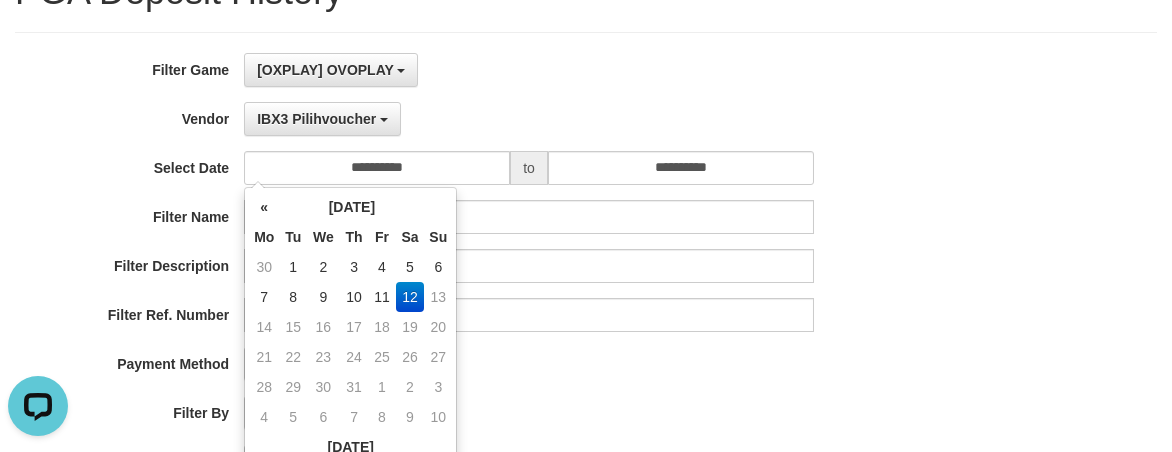 click on "- ALL -    SELECT ALL  - ALL -  SELECT PAYMENT METHOD
Mandiri
BNI
OVO
CIMB
BRI
MAYBANK
PERMATA
DANAMON
INDOMARET
ALFAMART
GOPAY
CC
BCA
QRIS
SINARMAS
LINKAJA
SHOPEEPAY
ATMBERSAMA
DANA
ARTHAGRAHA
SAMPOERNA
OCBCNISP" at bounding box center [529, 364] 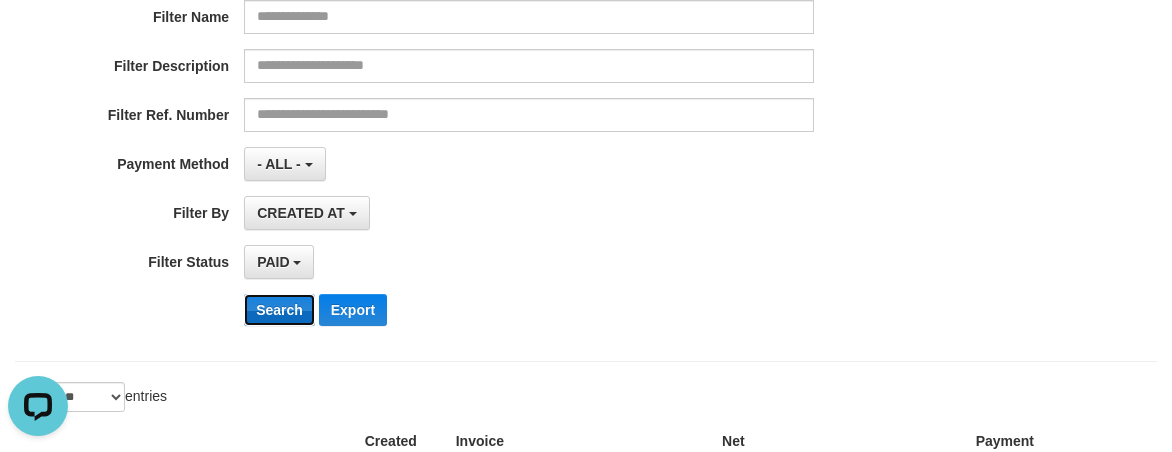 click on "Search" at bounding box center [279, 310] 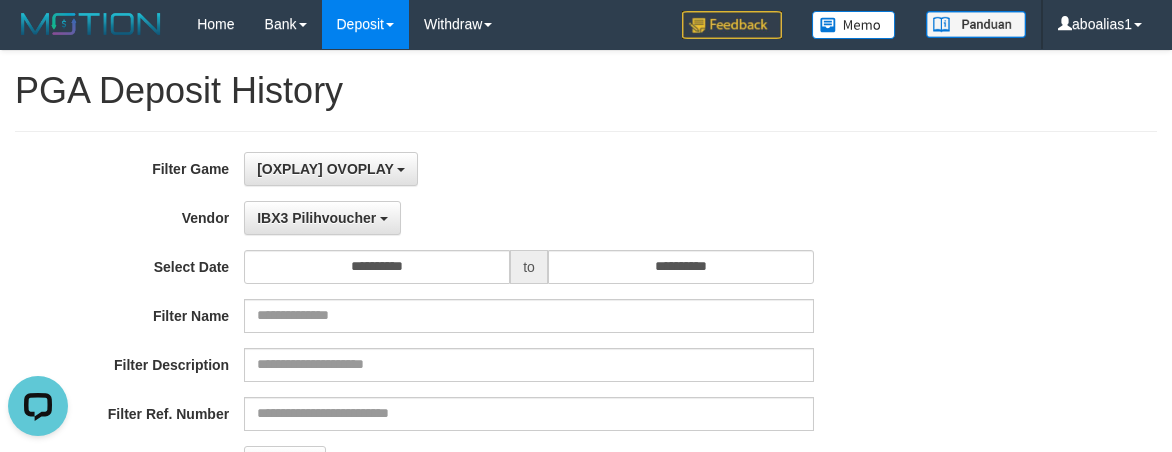 scroll, scrollTop: 0, scrollLeft: 0, axis: both 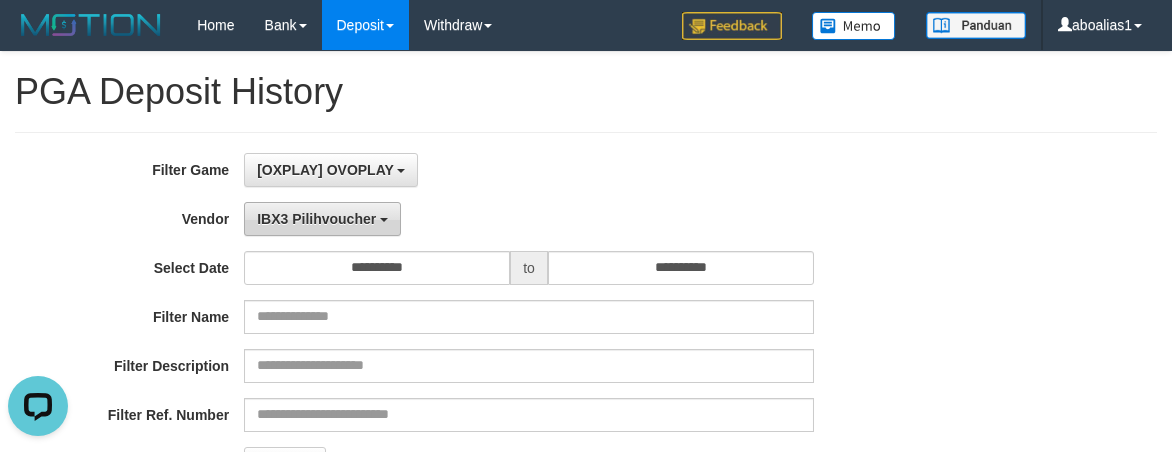 click on "IBX3 Pilihvoucher" at bounding box center [316, 219] 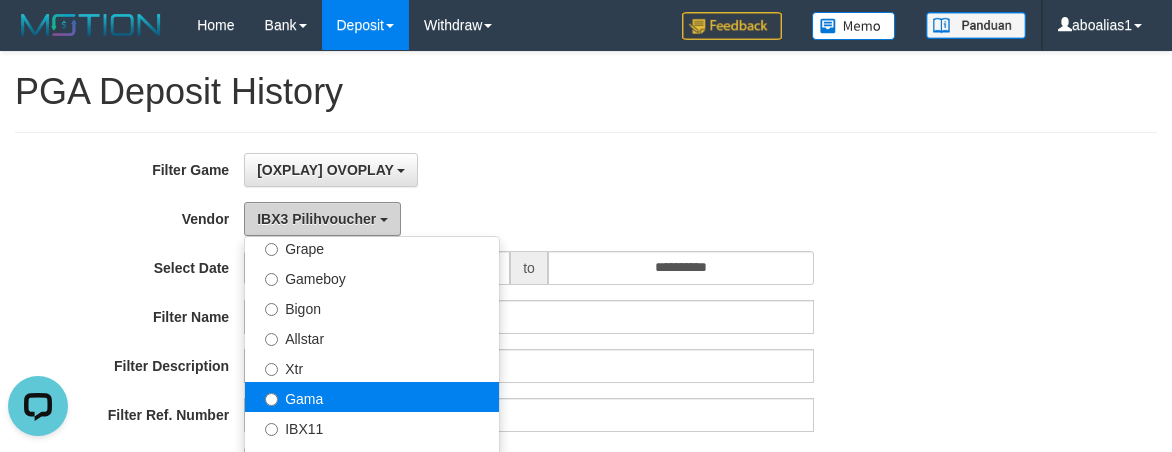 scroll, scrollTop: 386, scrollLeft: 0, axis: vertical 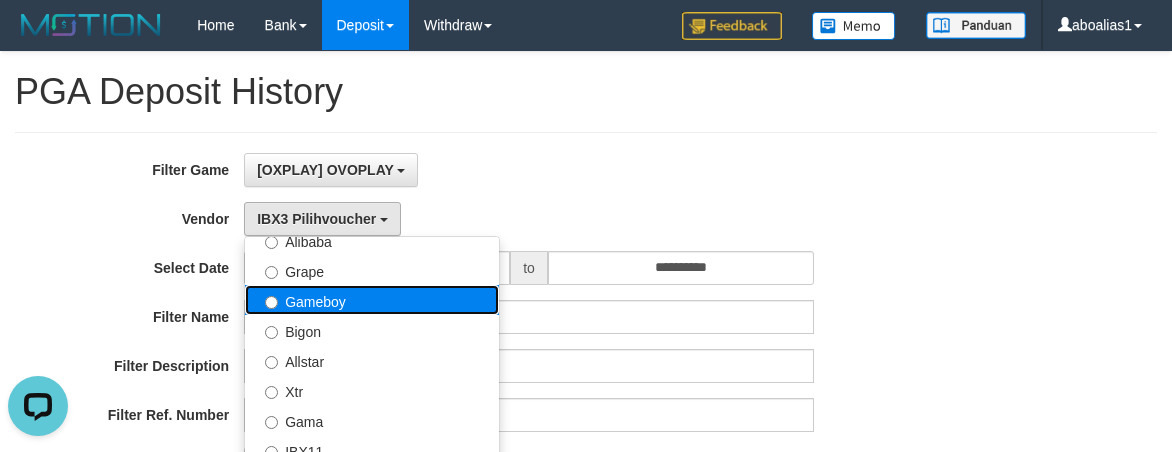 click on "Gameboy" at bounding box center [372, 300] 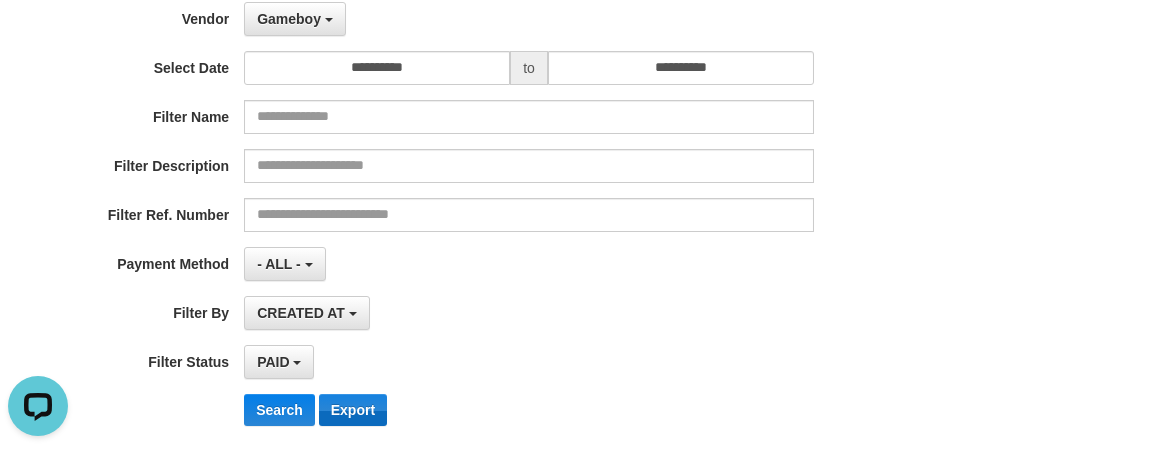 scroll, scrollTop: 300, scrollLeft: 0, axis: vertical 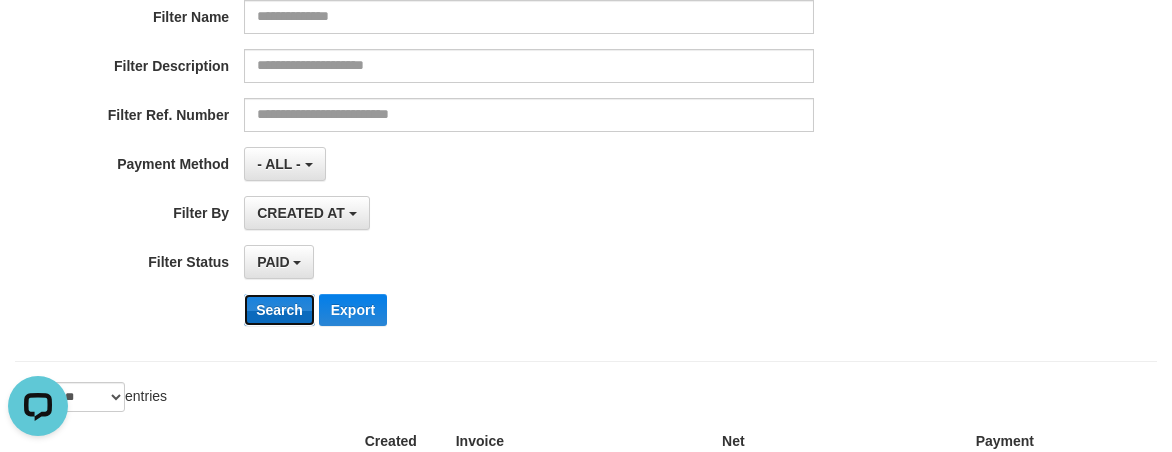 click on "Search" at bounding box center (279, 310) 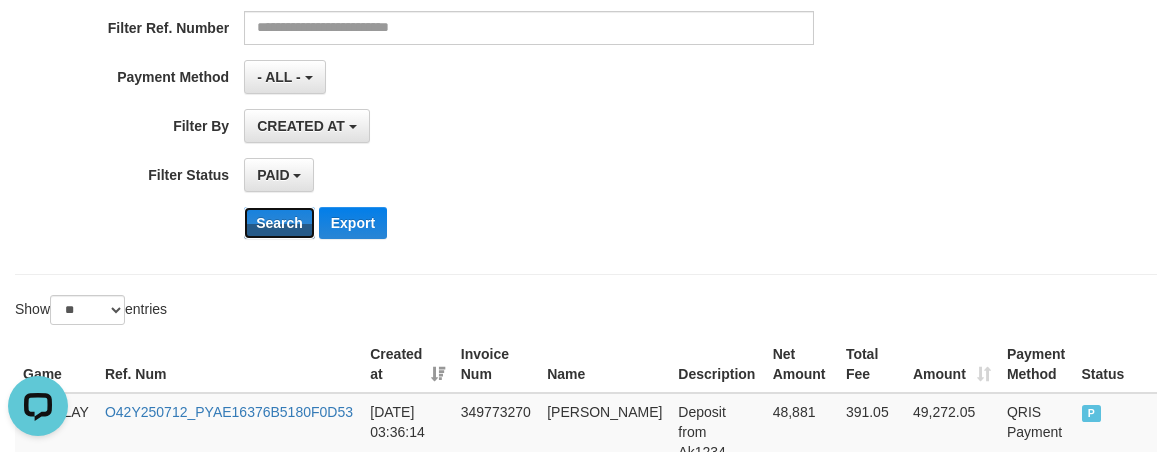 scroll, scrollTop: 602, scrollLeft: 0, axis: vertical 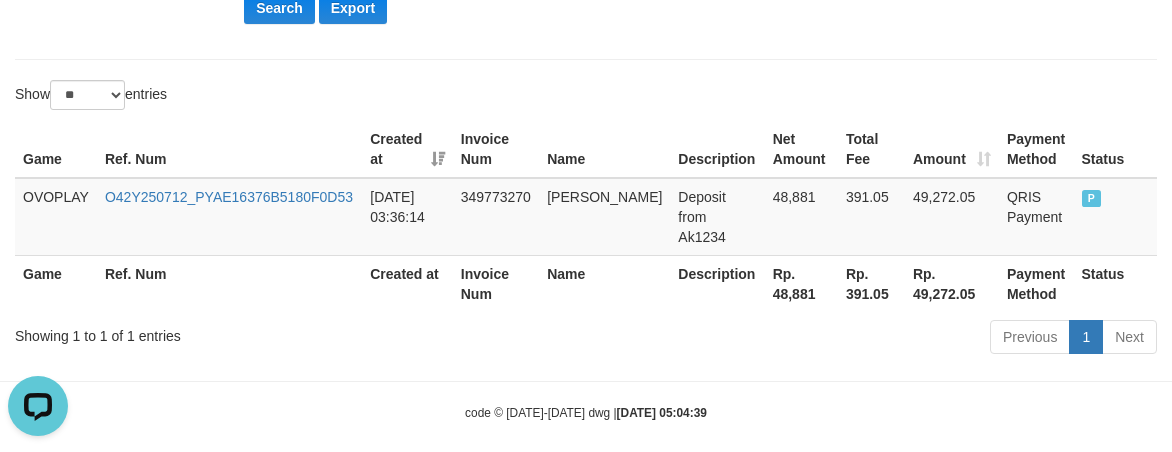 click on "Rp. 48,881" at bounding box center (801, 283) 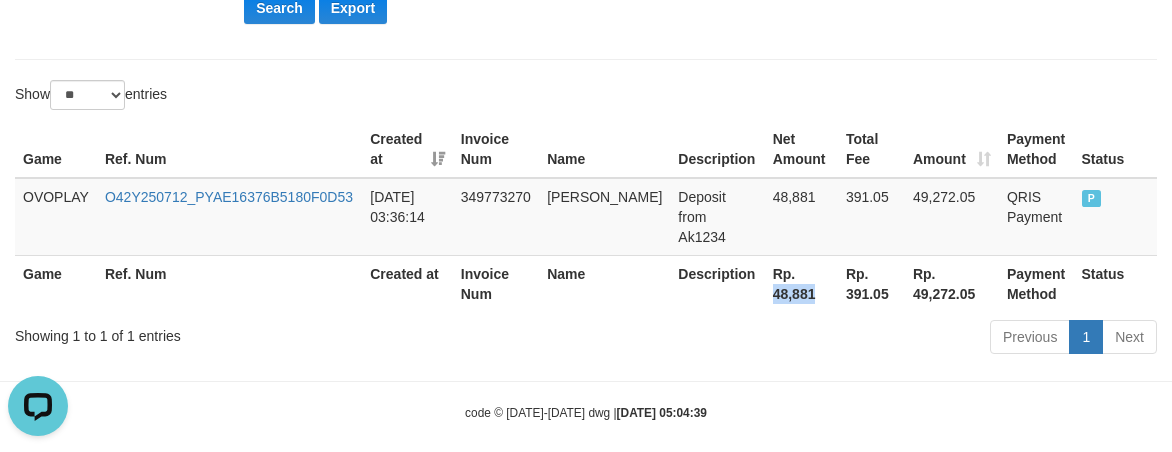 click on "Rp. 48,881" at bounding box center (801, 283) 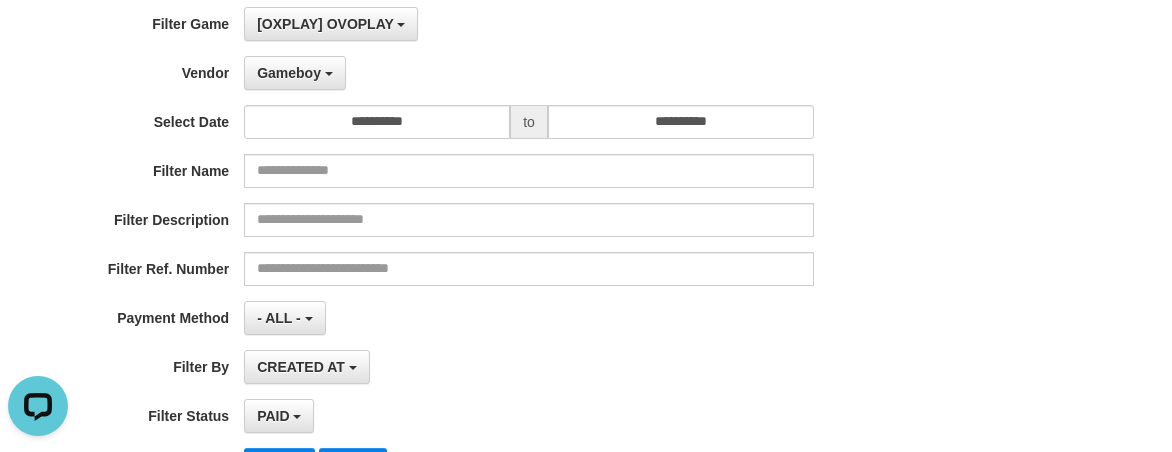 scroll, scrollTop: 0, scrollLeft: 0, axis: both 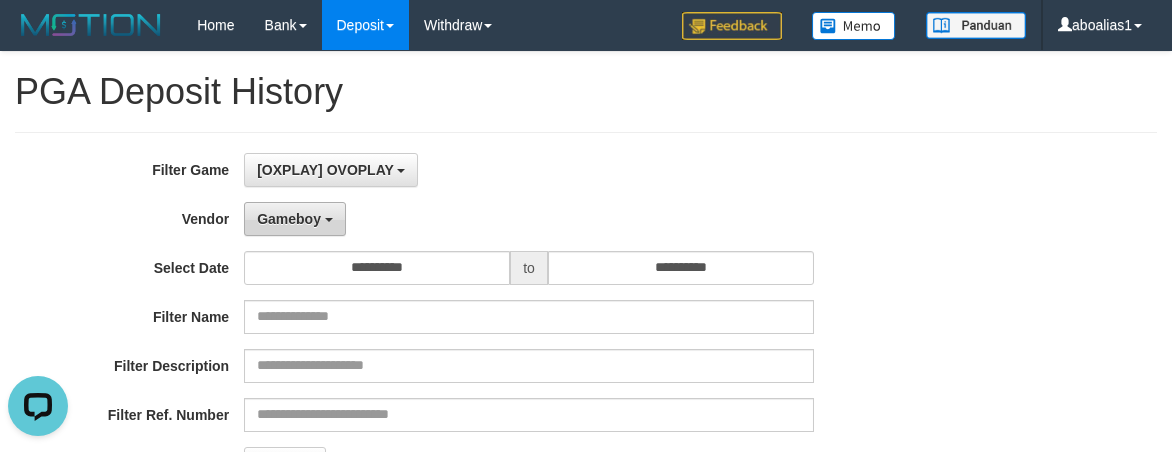 click on "Gameboy" at bounding box center [289, 219] 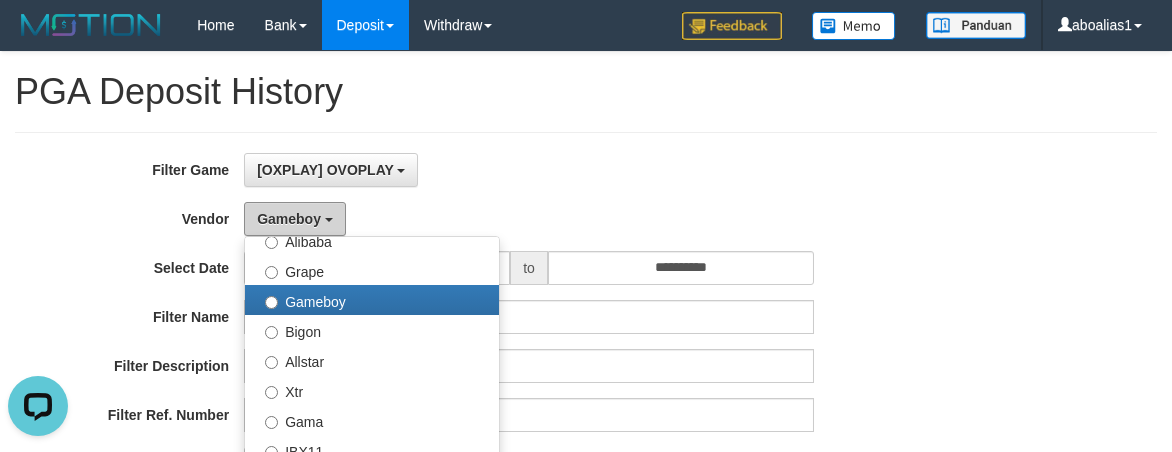 scroll, scrollTop: 186, scrollLeft: 0, axis: vertical 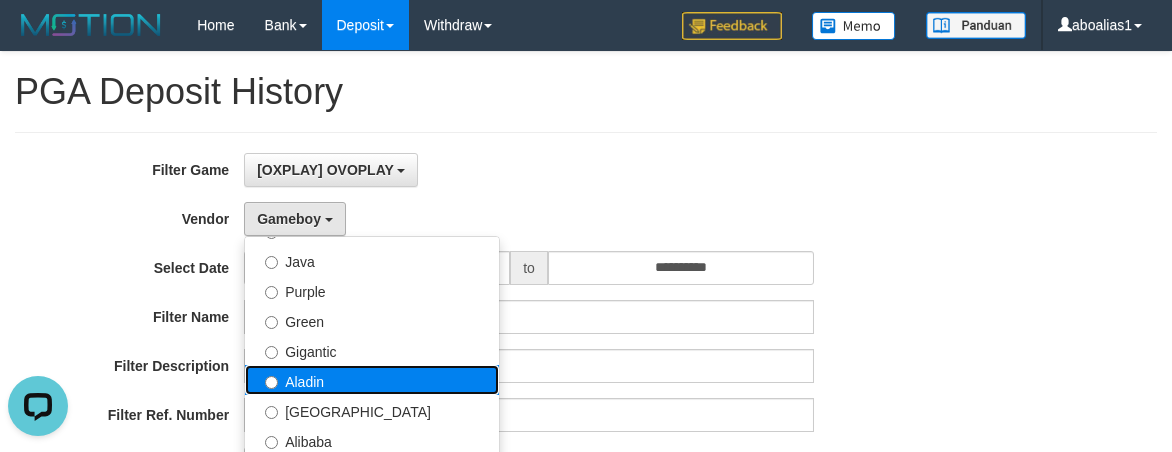 click on "Aladin" at bounding box center [372, 380] 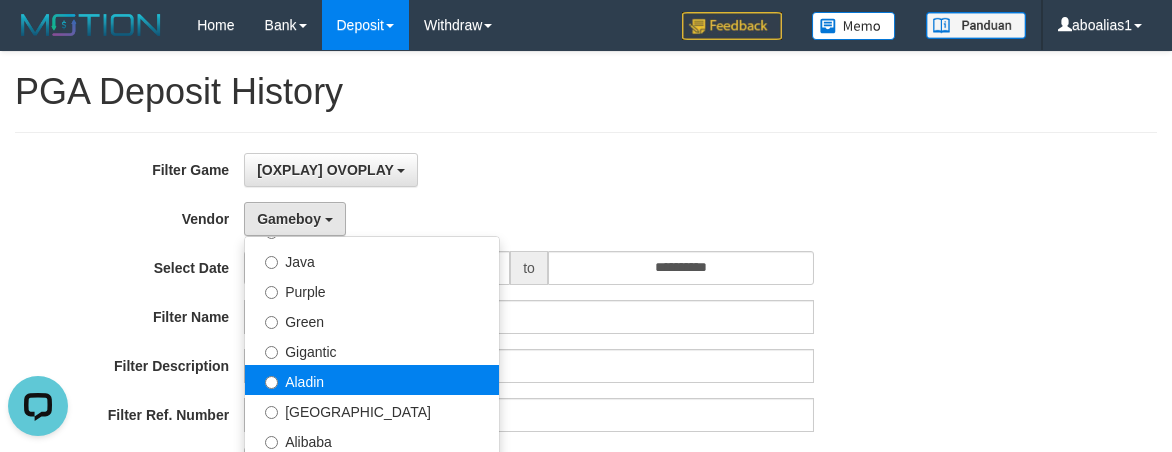 select on "**********" 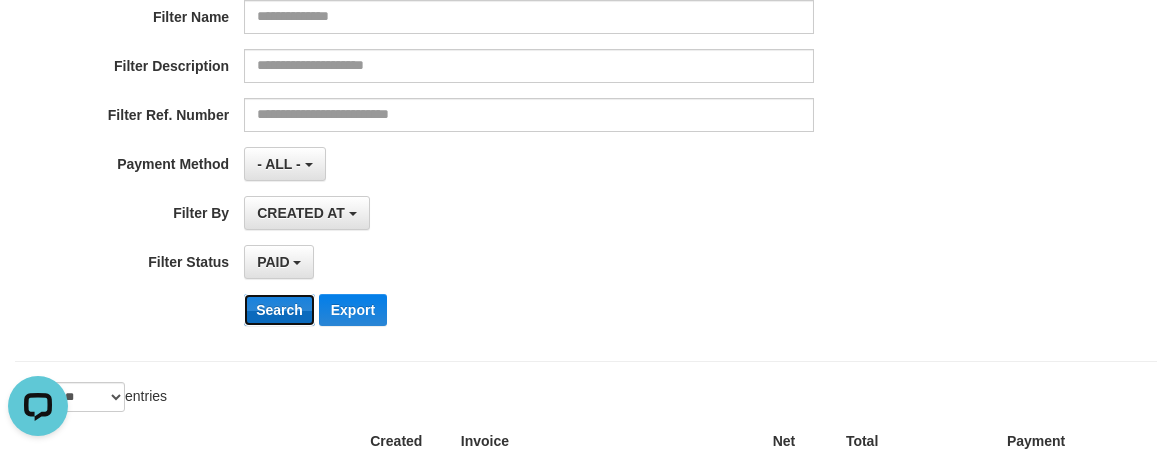 click on "Search" at bounding box center (279, 310) 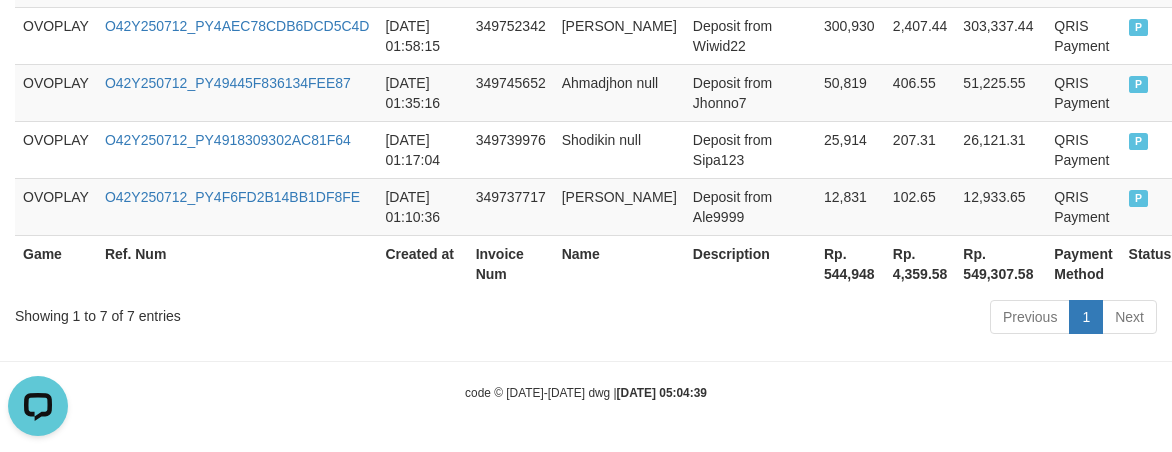 scroll, scrollTop: 1064, scrollLeft: 0, axis: vertical 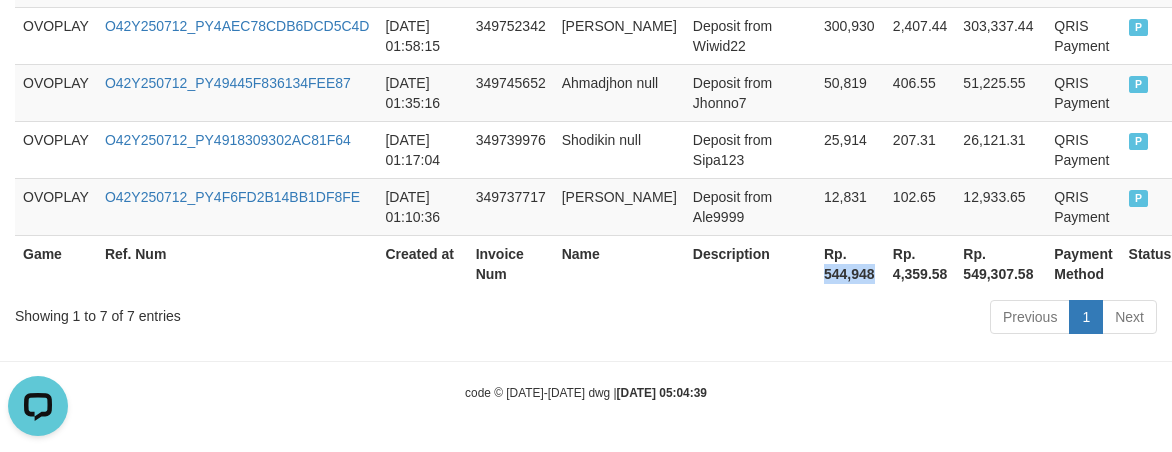 click on "Rp. 544,948" at bounding box center (850, 263) 